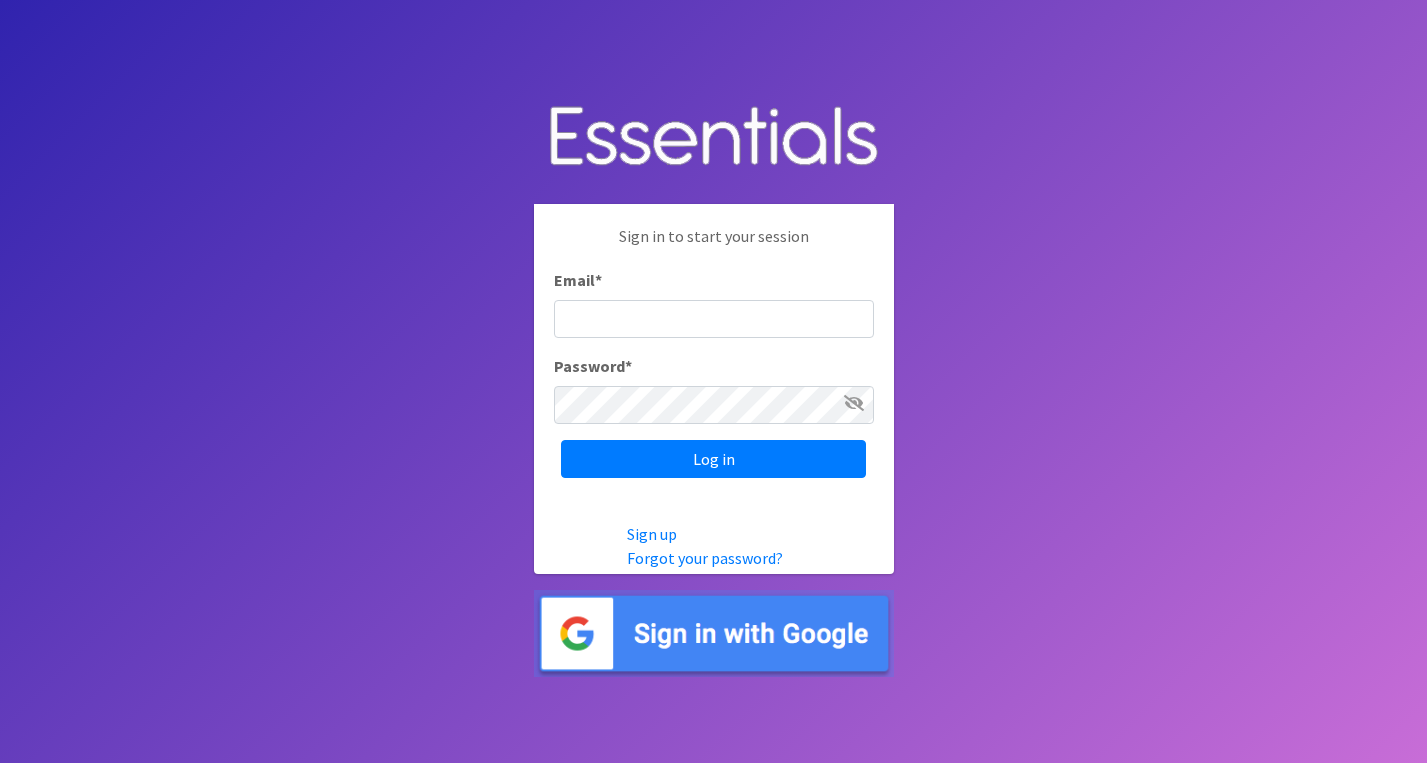 scroll, scrollTop: 0, scrollLeft: 0, axis: both 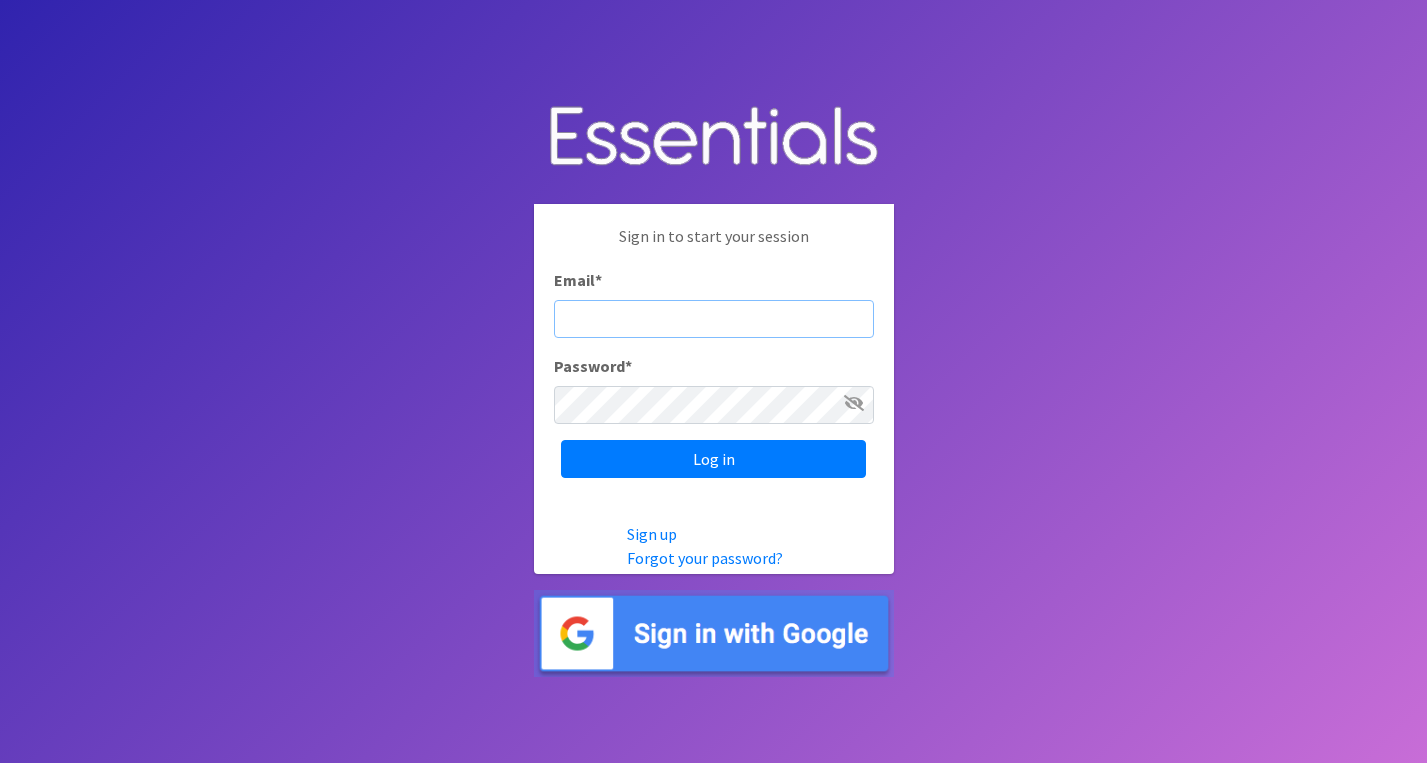 click on "Email  *" at bounding box center (714, 319) 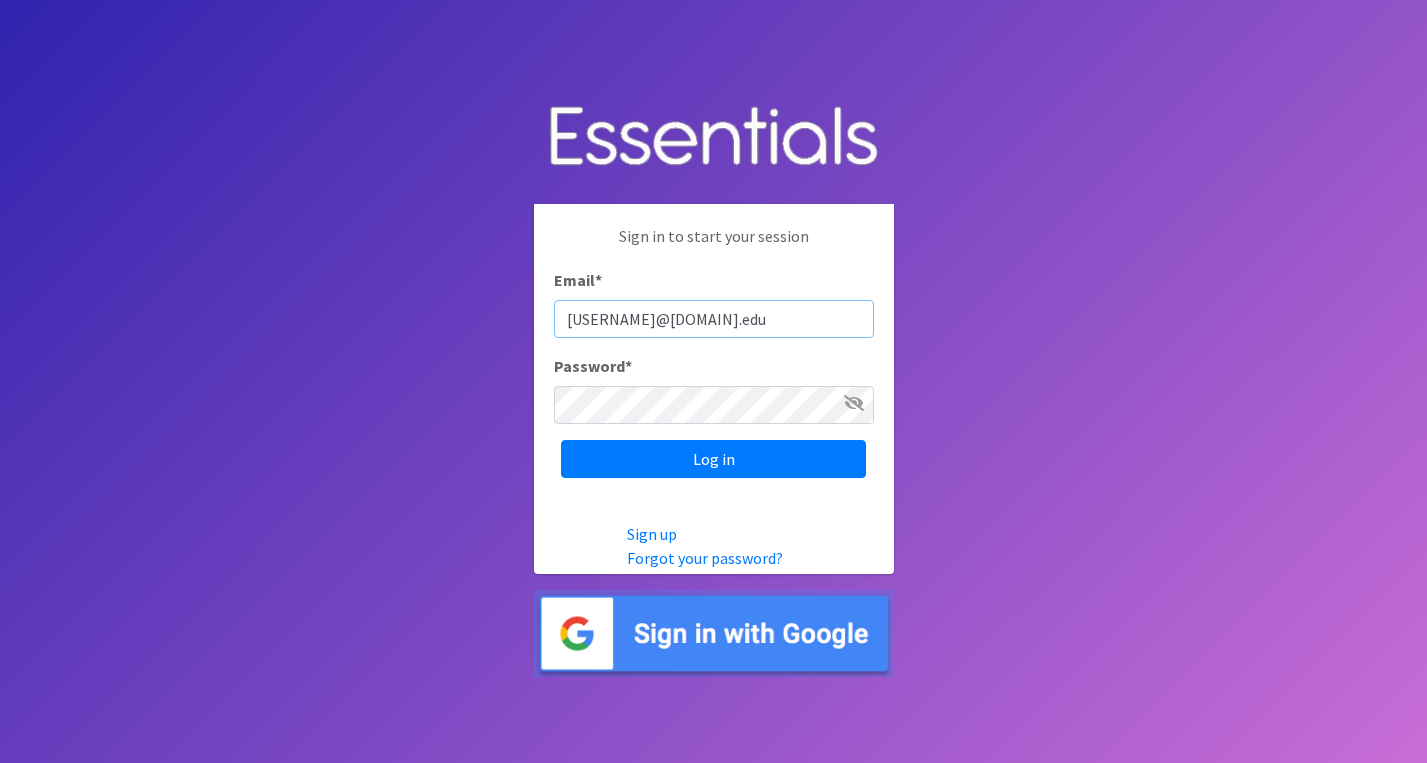type on "[NAME]@[example.com]" 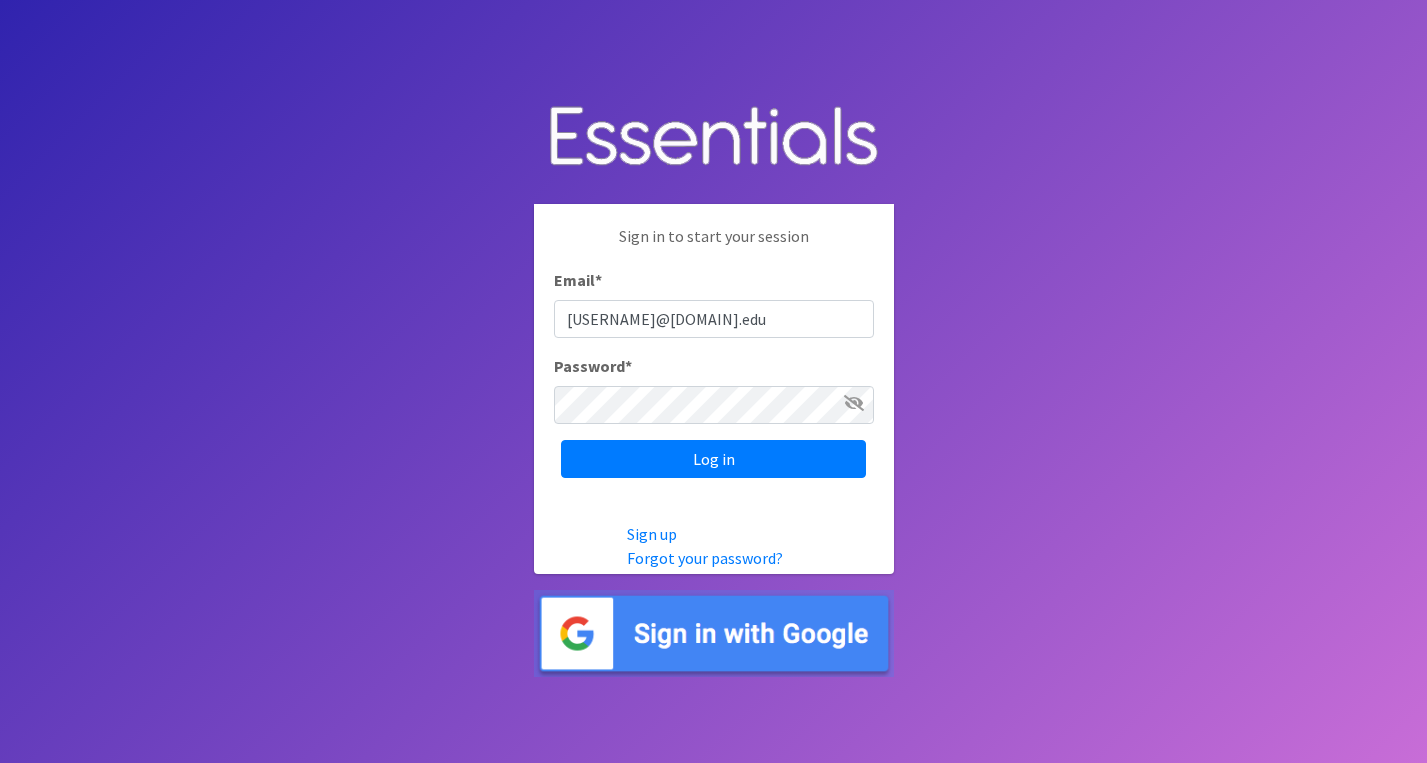 click at bounding box center (854, 403) 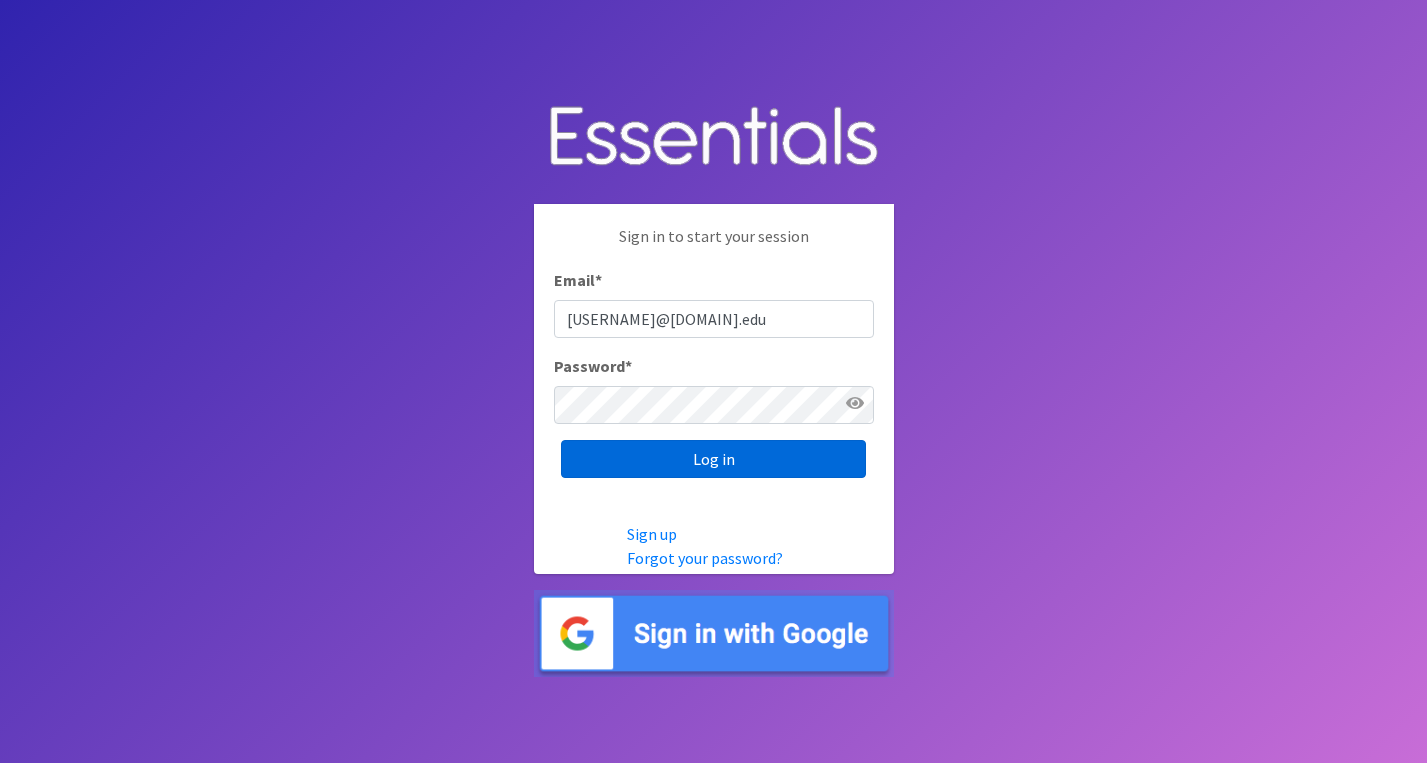 click on "Log in" at bounding box center [713, 459] 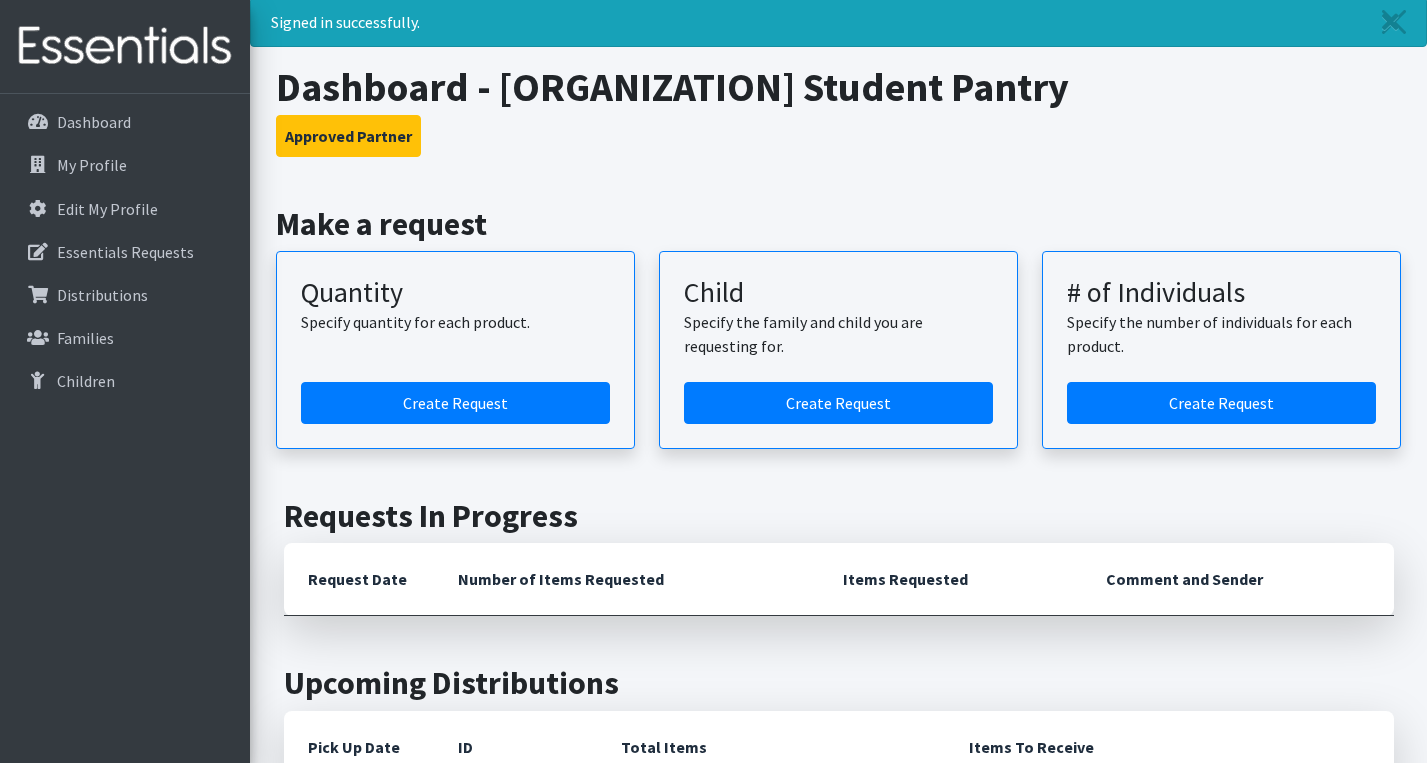 scroll, scrollTop: 62, scrollLeft: 0, axis: vertical 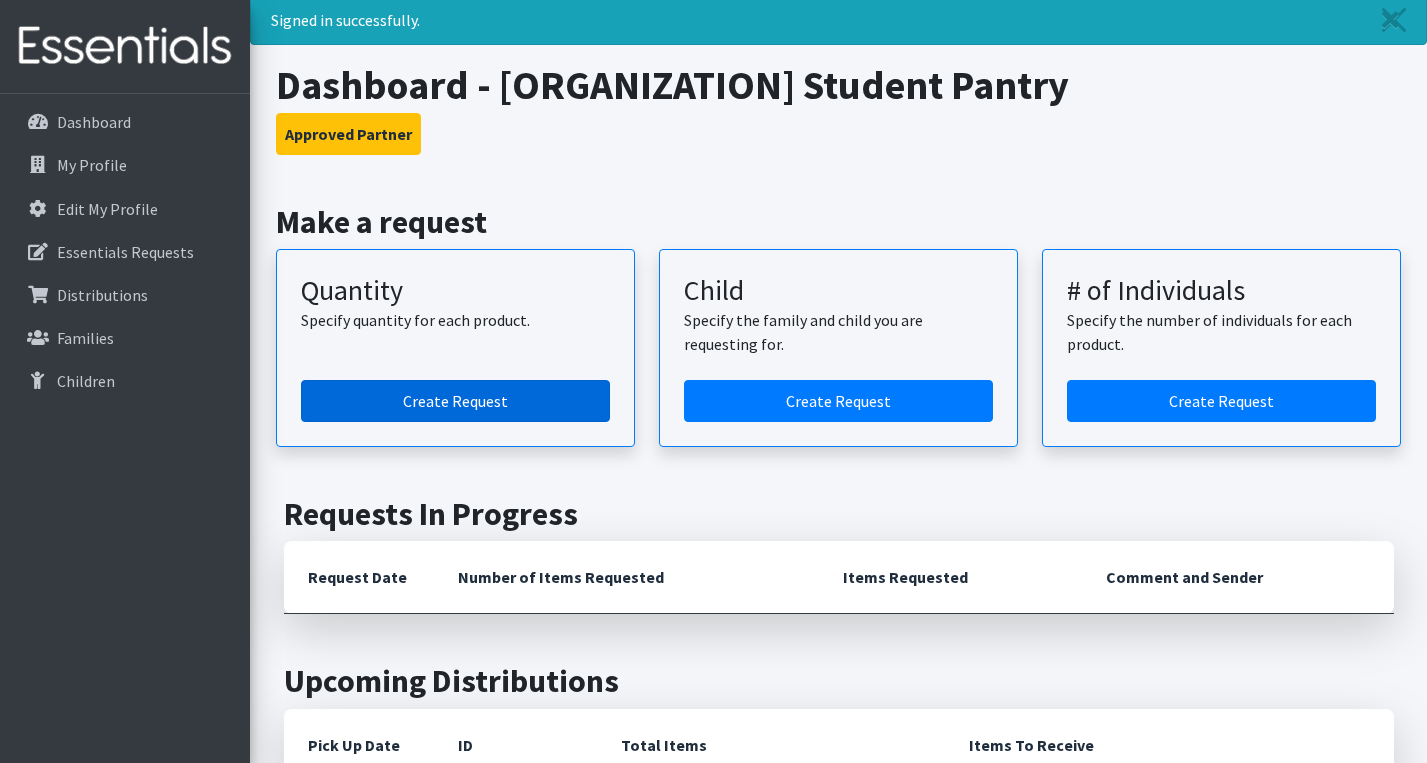 click on "Create Request" at bounding box center [455, 401] 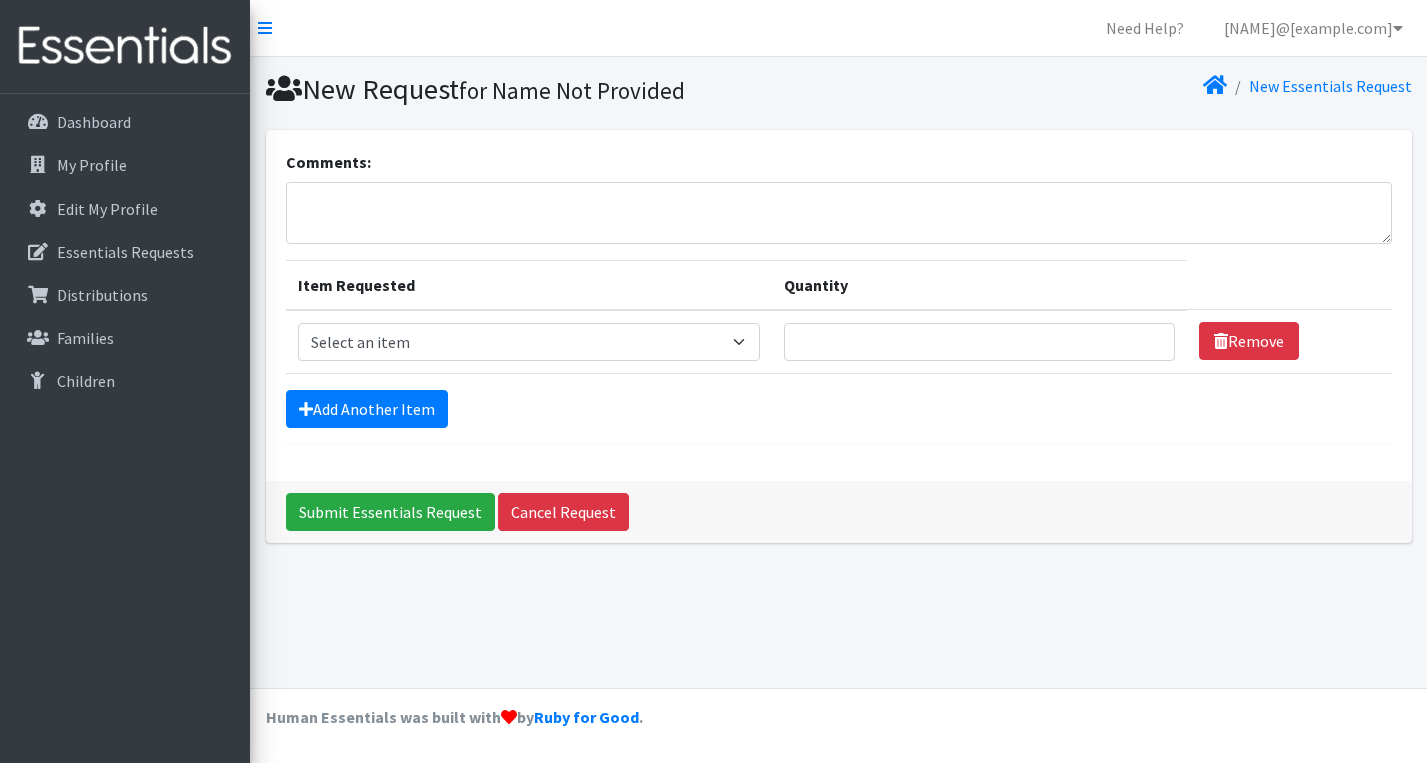 scroll, scrollTop: 0, scrollLeft: 0, axis: both 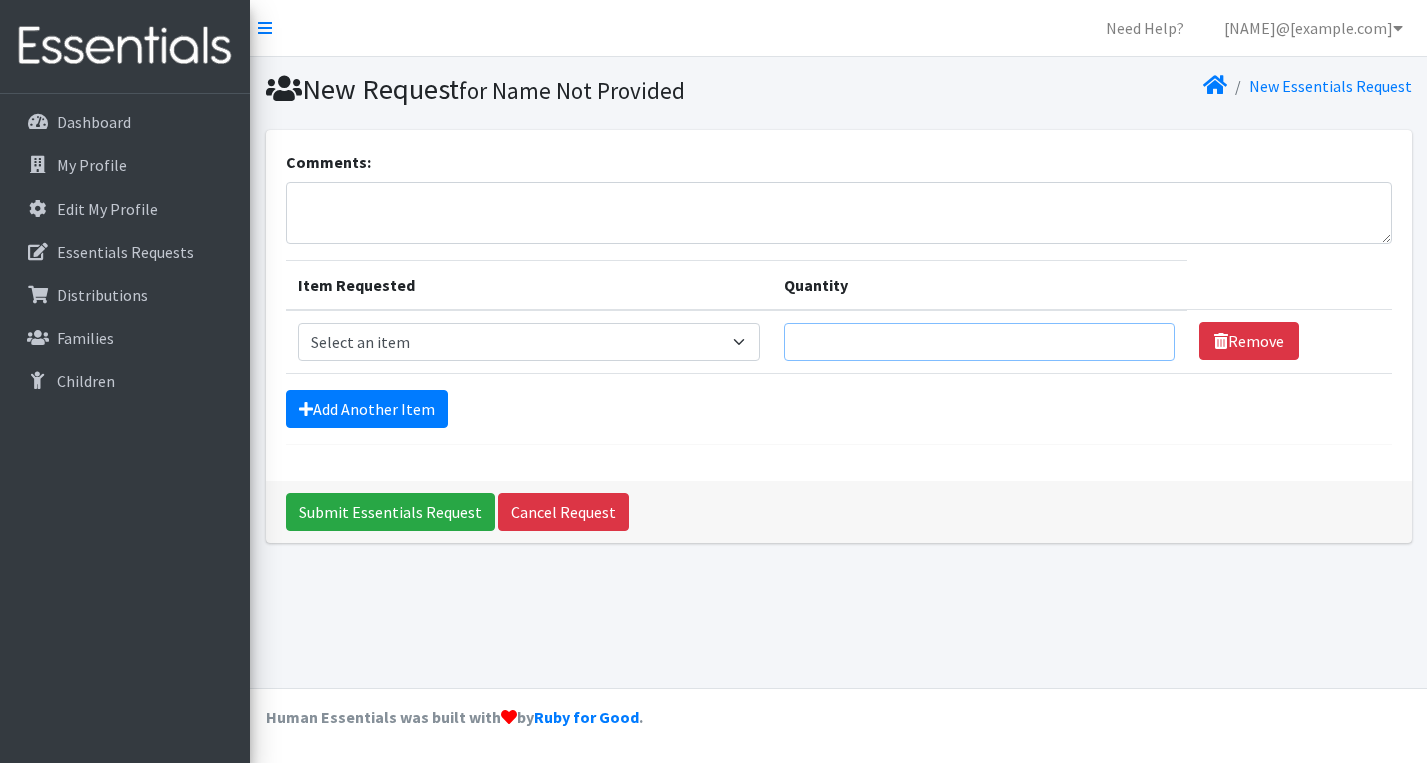 click on "Quantity" at bounding box center [979, 342] 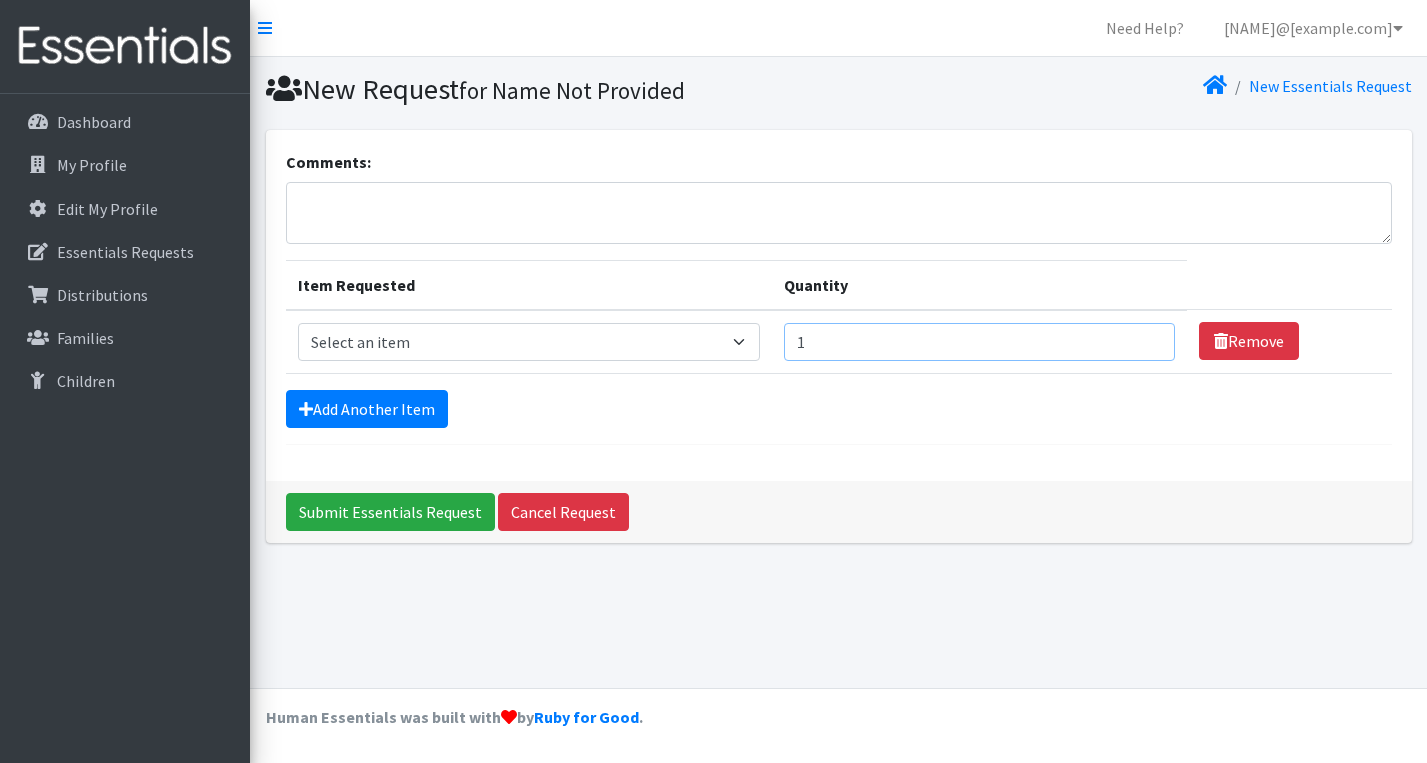 click on "1" at bounding box center [979, 342] 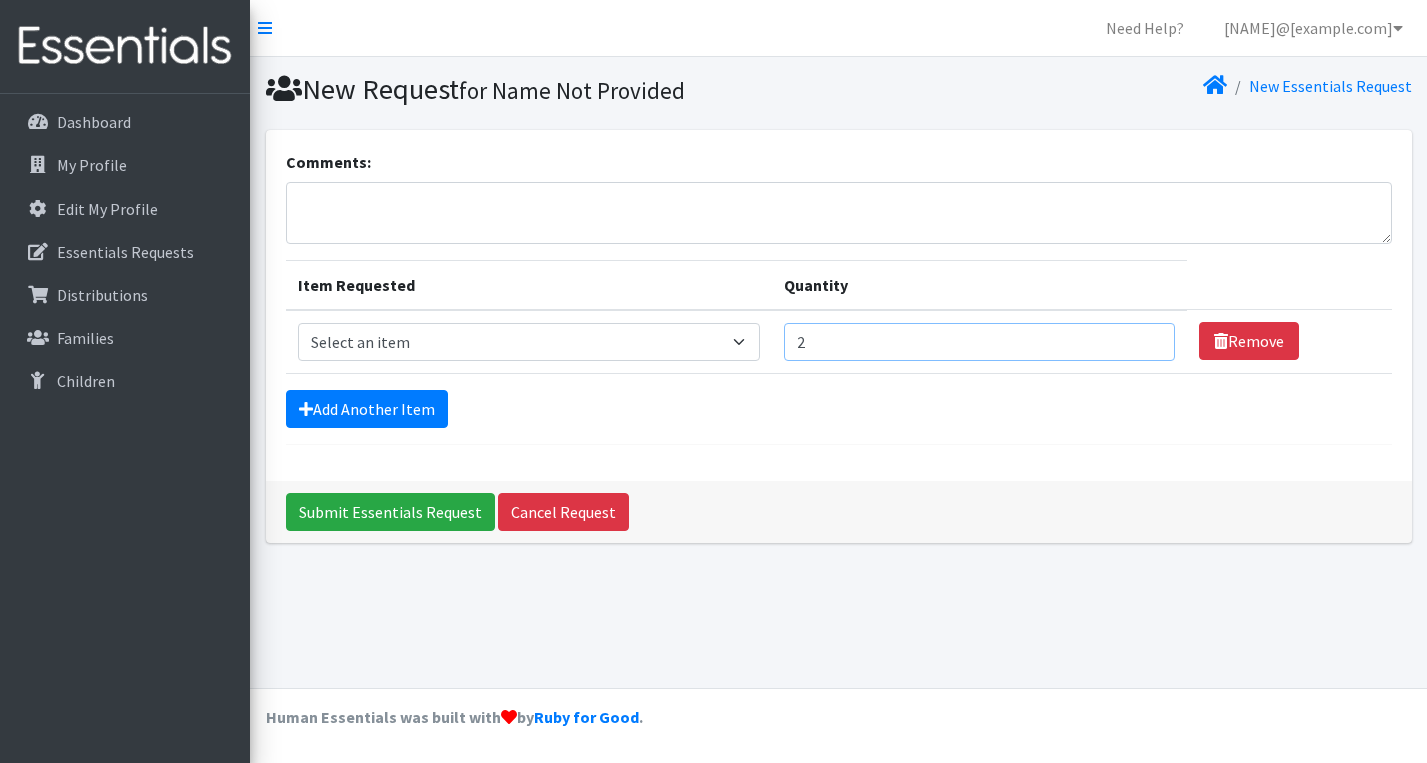 click on "2" at bounding box center (979, 342) 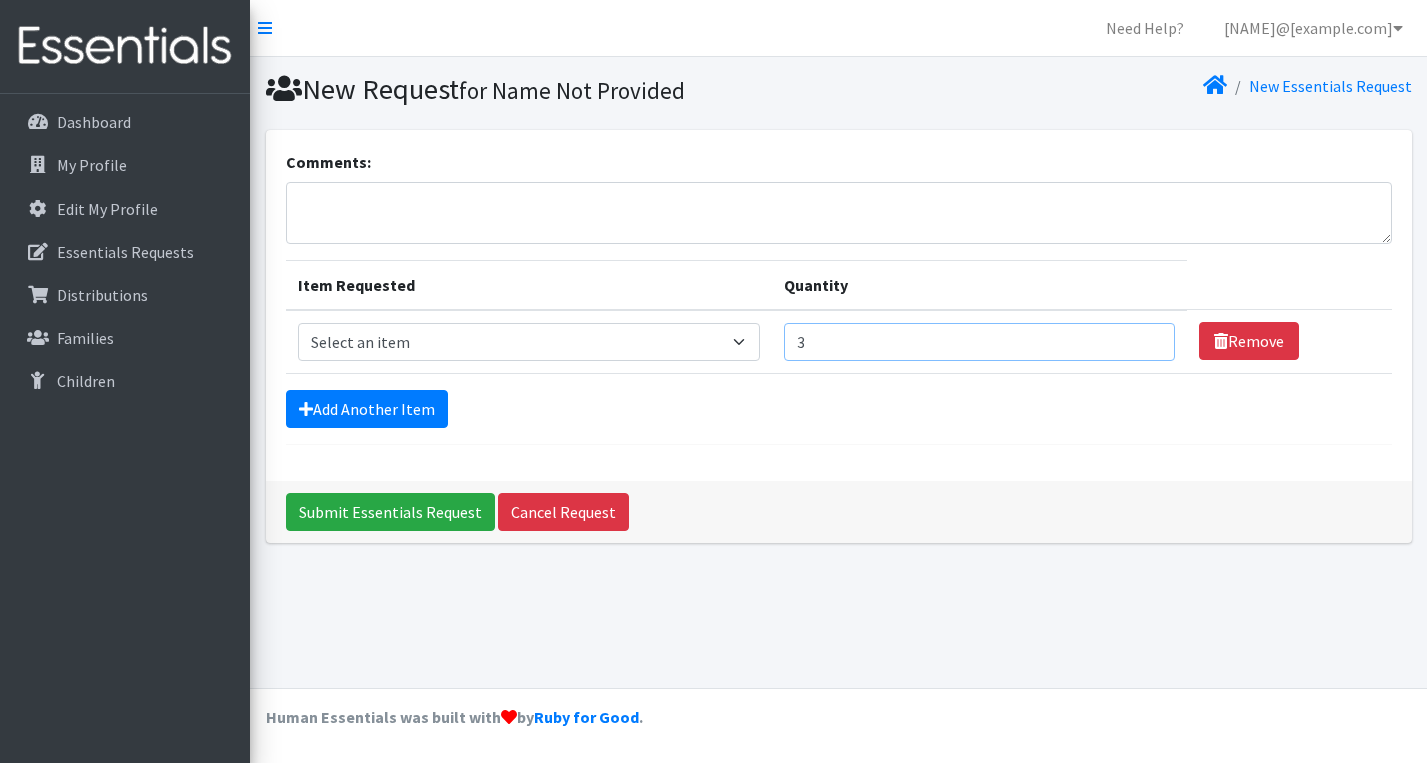 click on "3" at bounding box center [979, 342] 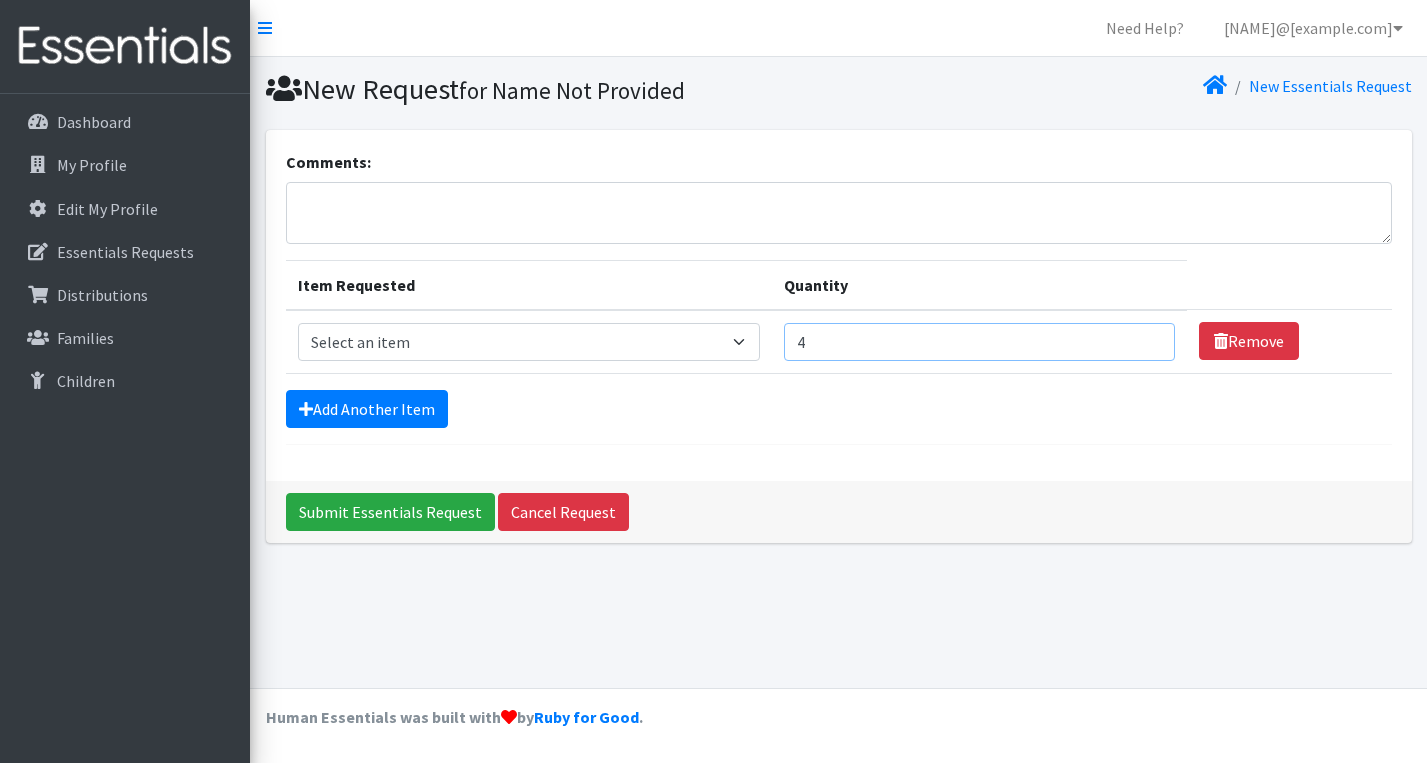 click on "4" at bounding box center [979, 342] 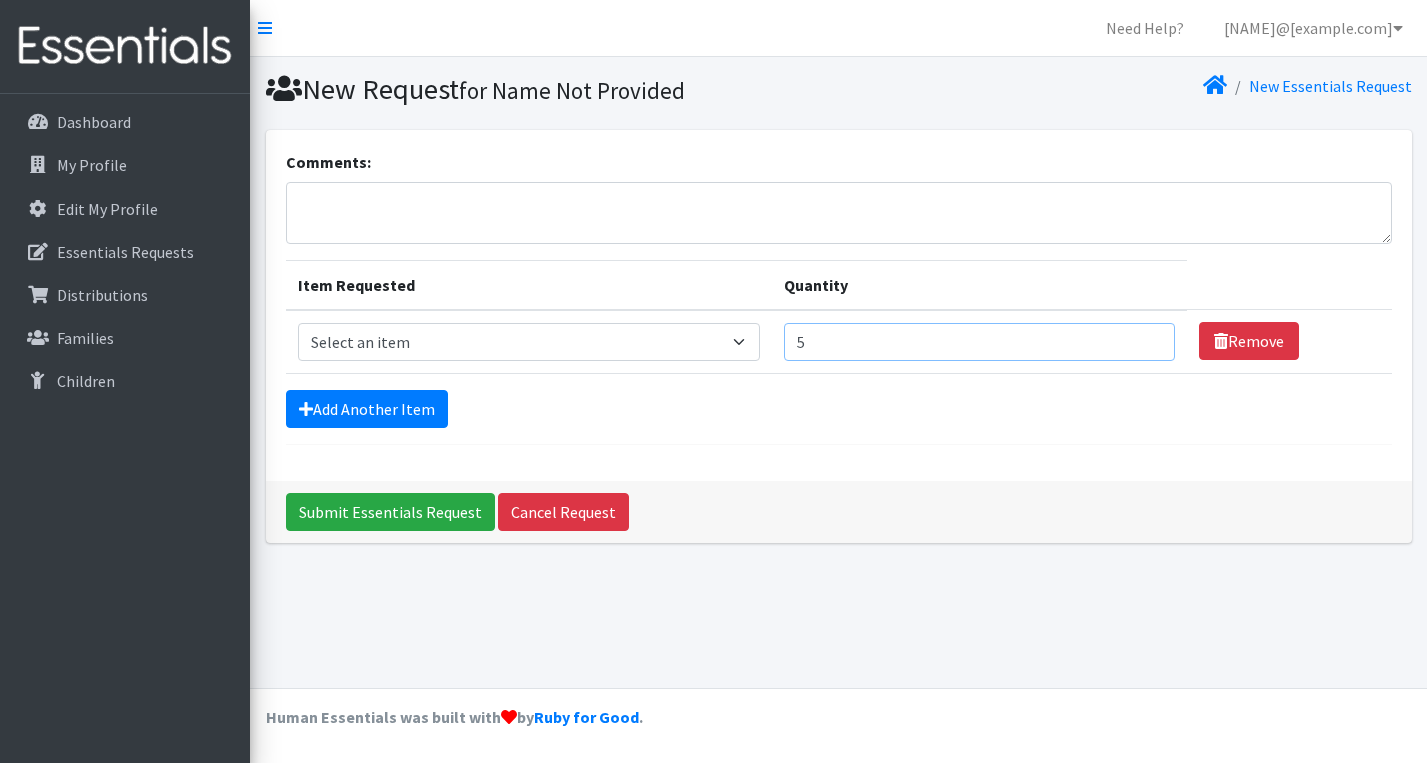 click on "5" at bounding box center (979, 342) 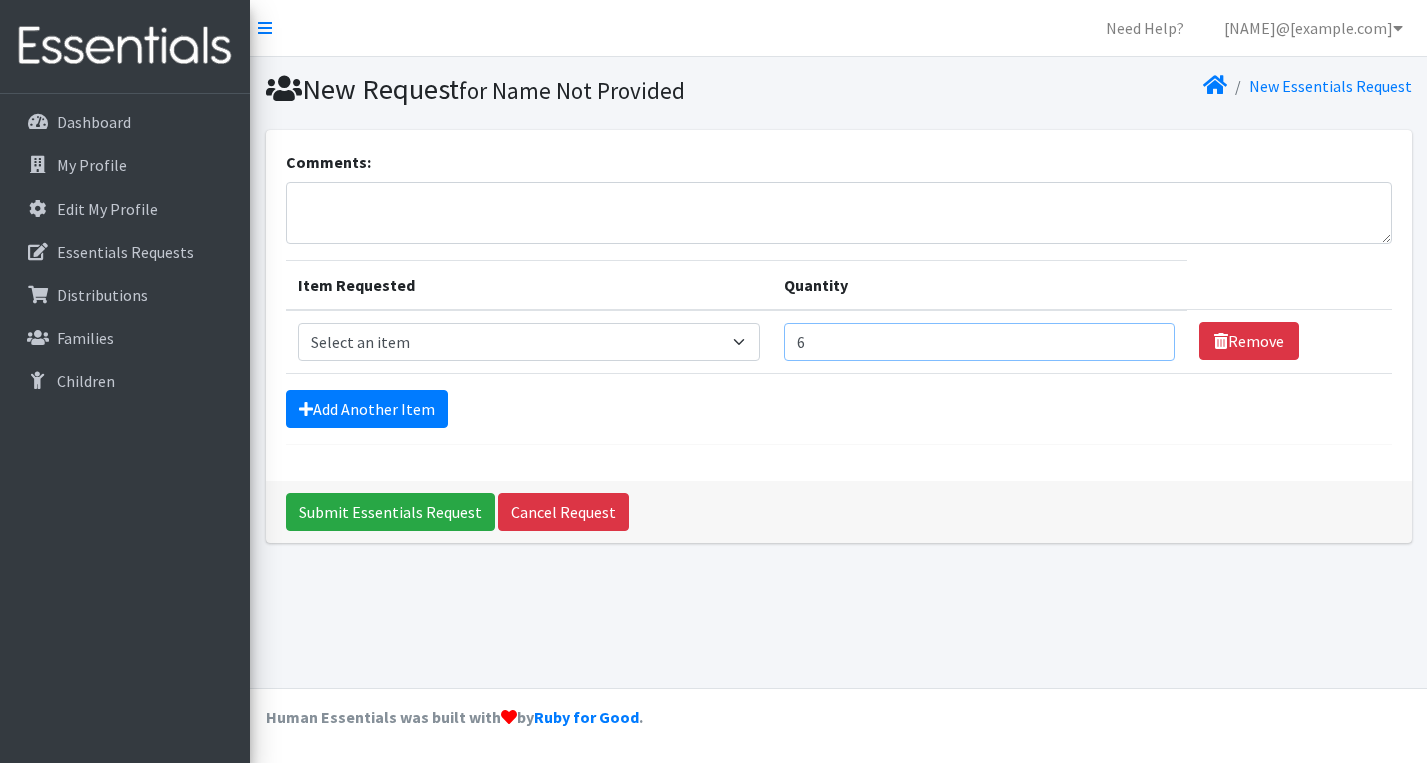 type on "6" 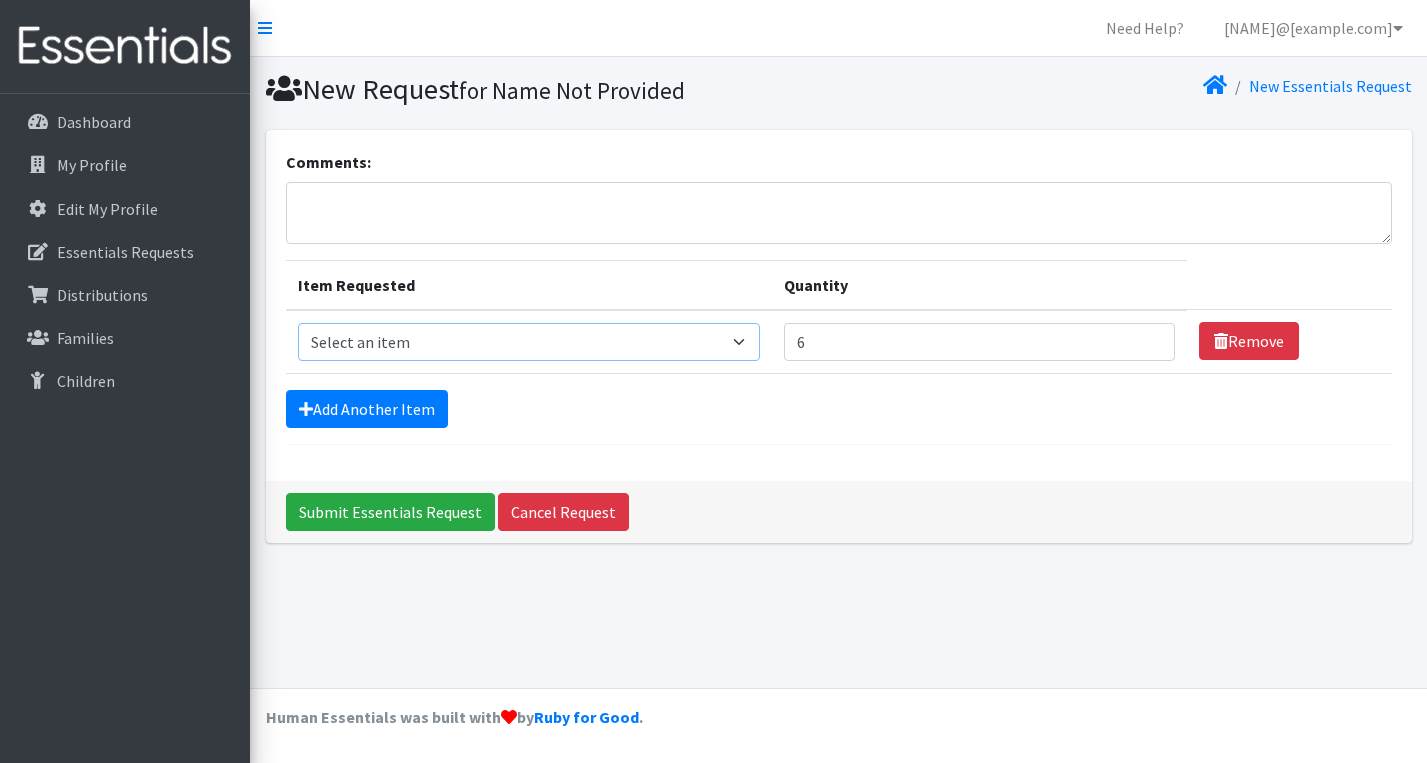 click on "Select an item
Kids (Newborn)
Kids (Preemie)** Limited
Kids (Size 1)
Kids (Size 2)
Kids (Size 3)
Kids (Size 4)
Kids (Size 5)
Kids (Size 6)
Other
Potty Kits - Boys
Potty Kits - Girls
Wipes (limited/ask before ordering)" at bounding box center [529, 342] 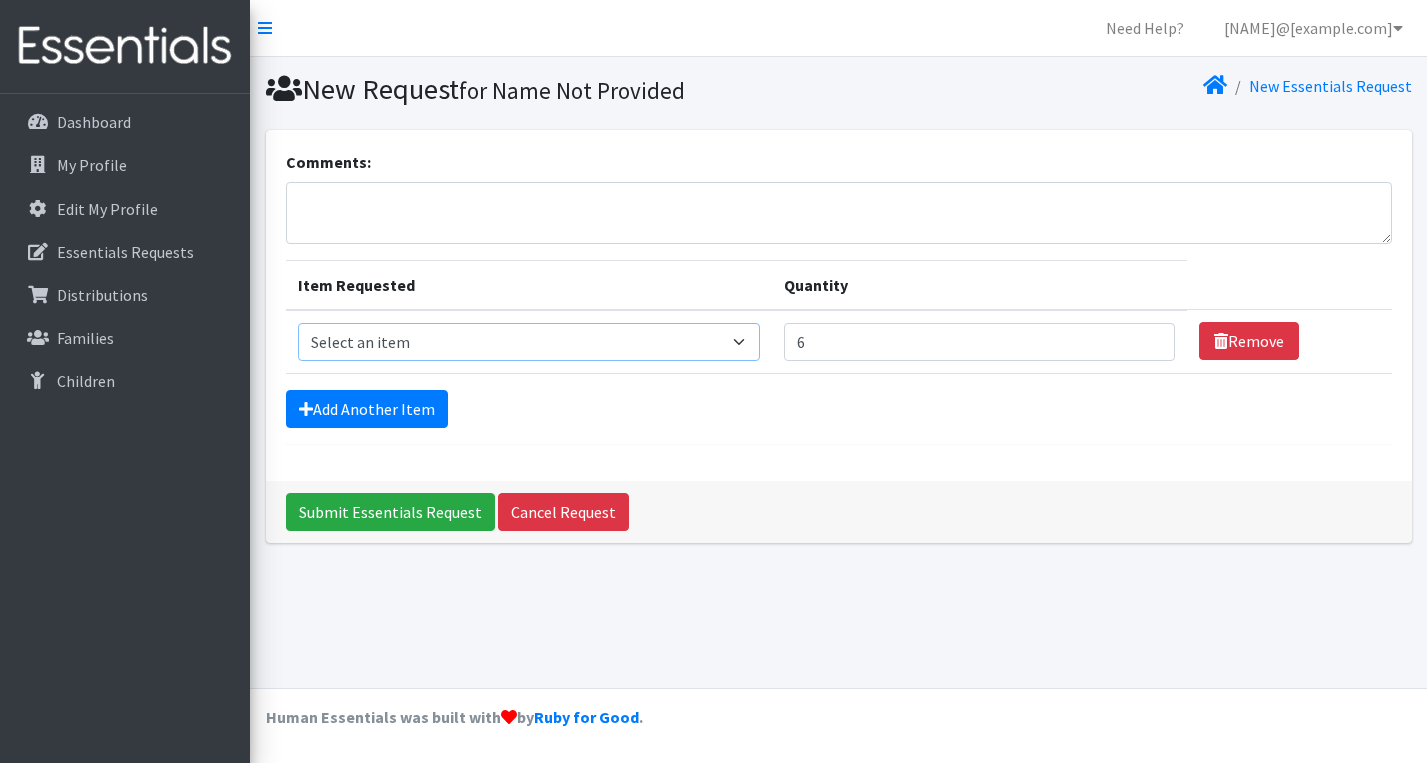 select on "[NUMBER]" 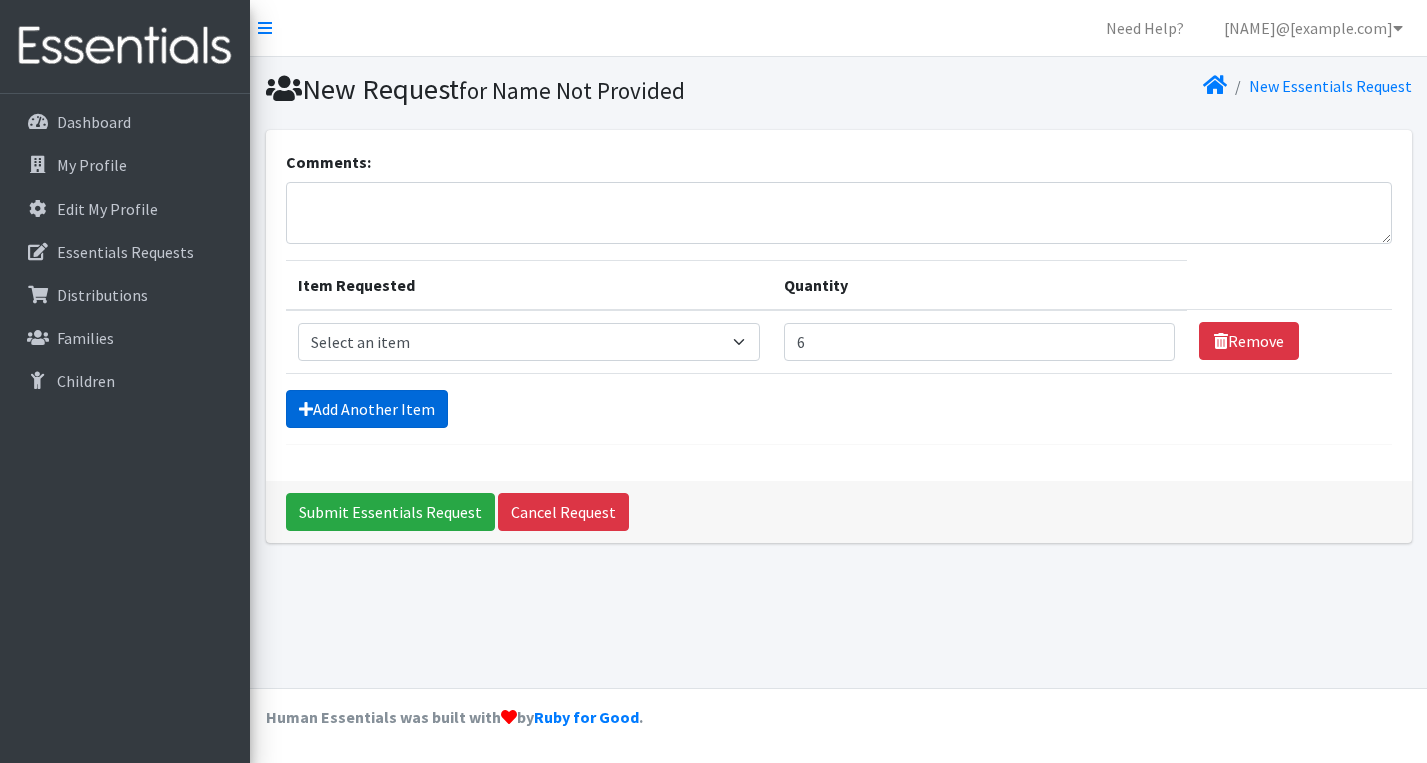 click on "Add Another Item" at bounding box center (367, 409) 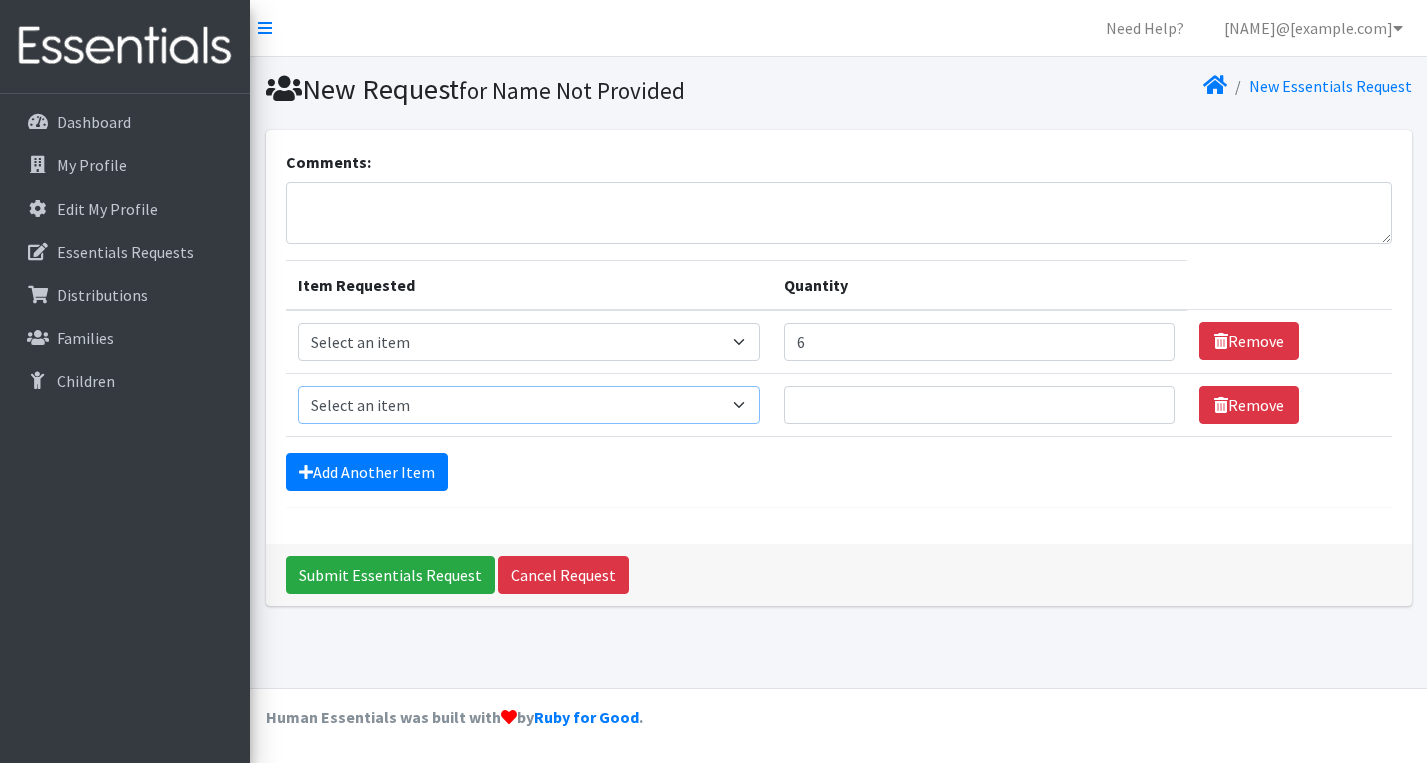 click on "Select an item
Kids (Newborn)
Kids (Preemie)** Limited
Kids (Size 1)
Kids (Size 2)
Kids (Size 3)
Kids (Size 4)
Kids (Size 5)
Kids (Size 6)
Other
Potty Kits - Boys
Potty Kits - Girls
Wipes (limited/ask before ordering)" at bounding box center (529, 405) 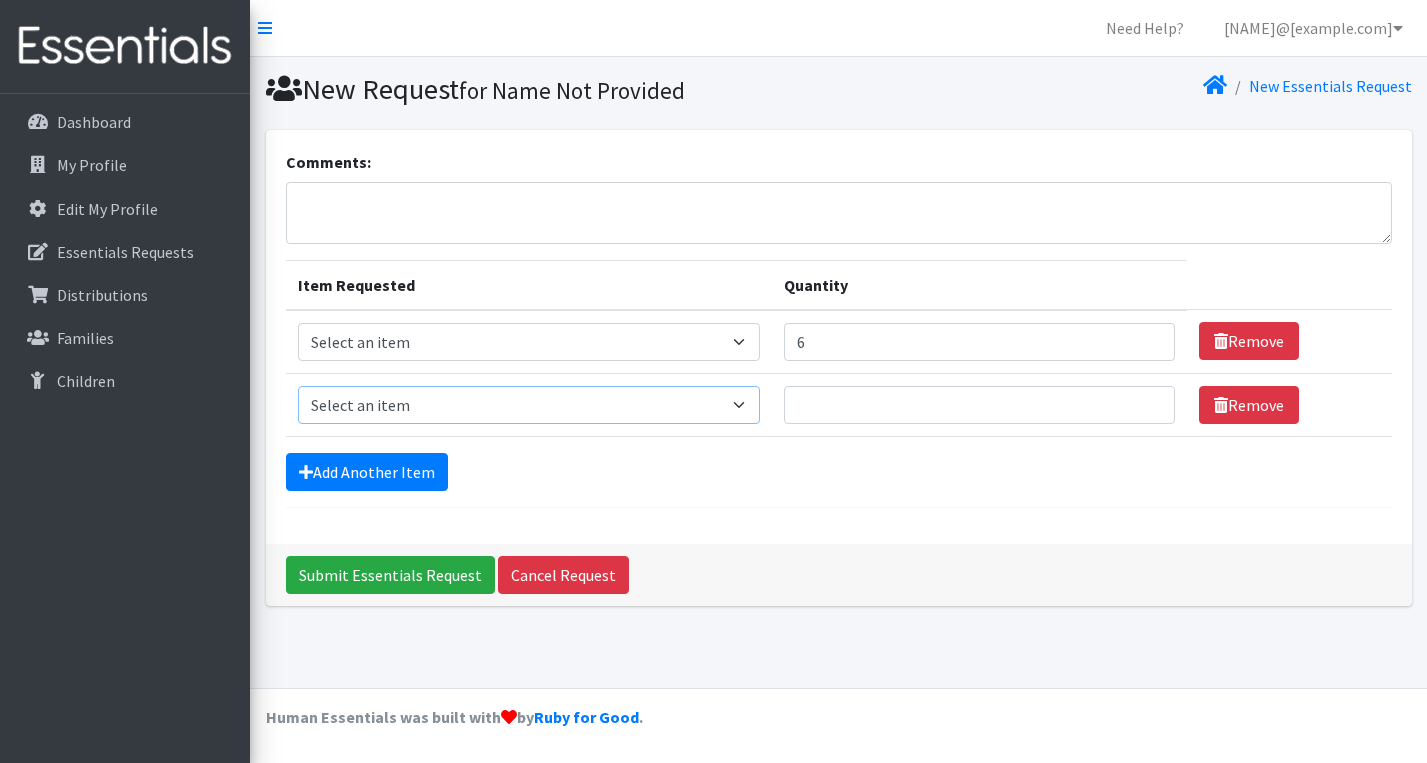 select on "[NUMBER]" 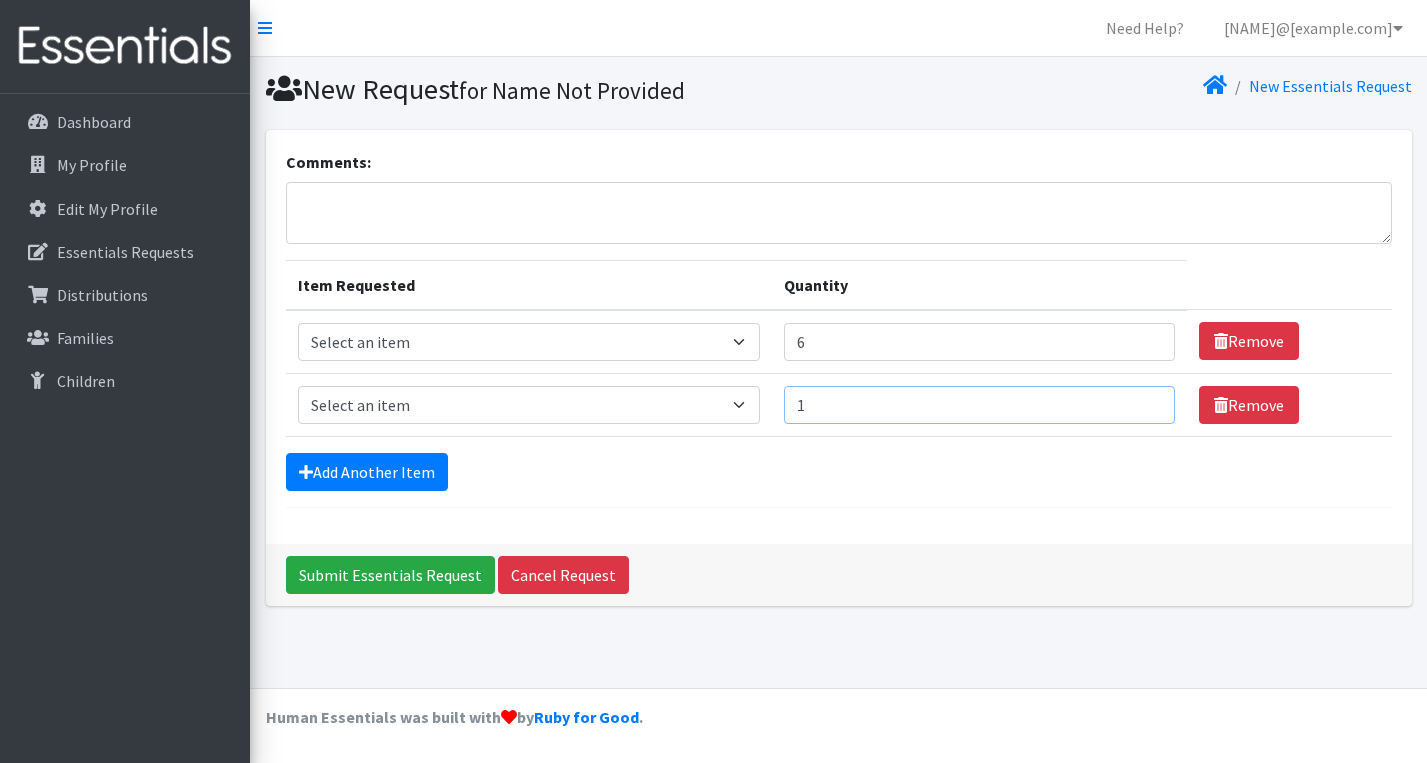 click on "1" at bounding box center (979, 405) 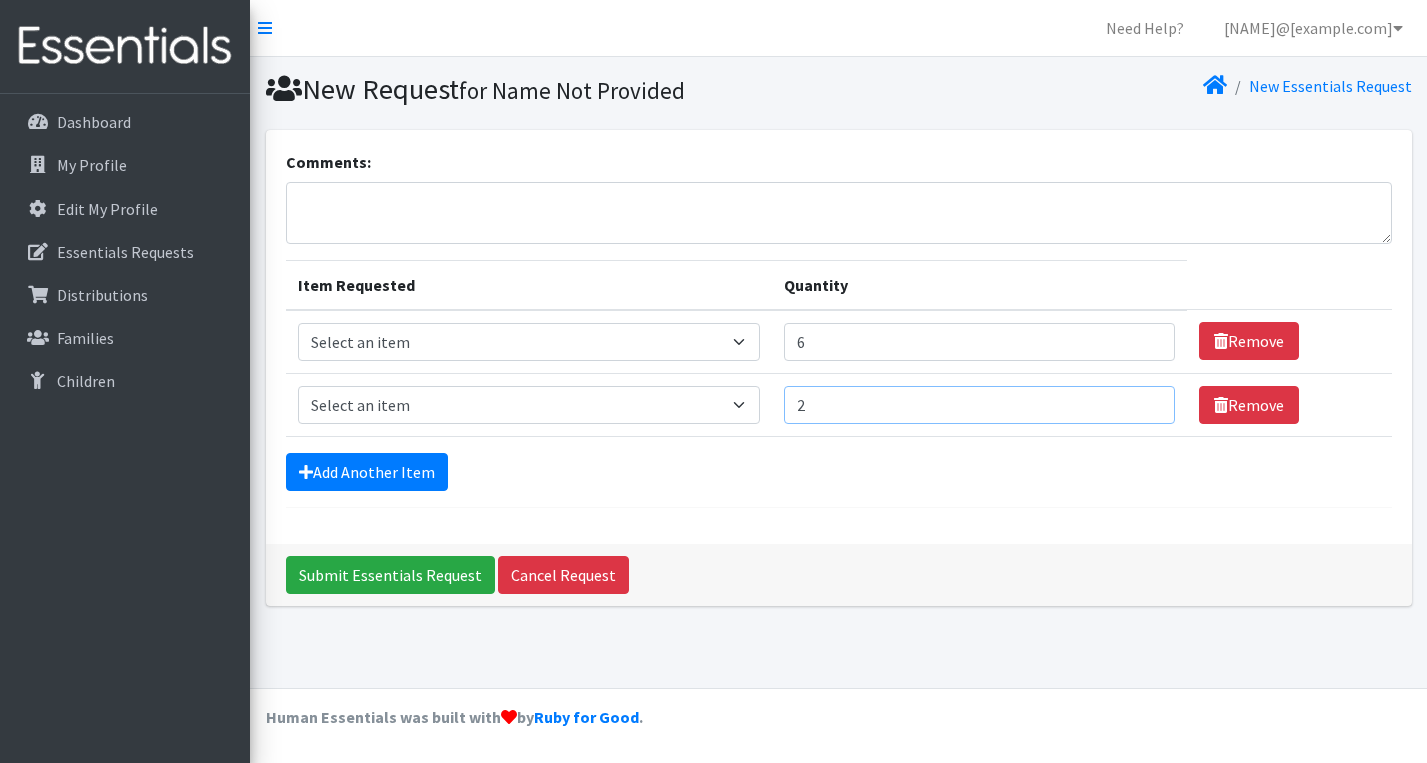 click on "2" at bounding box center (979, 405) 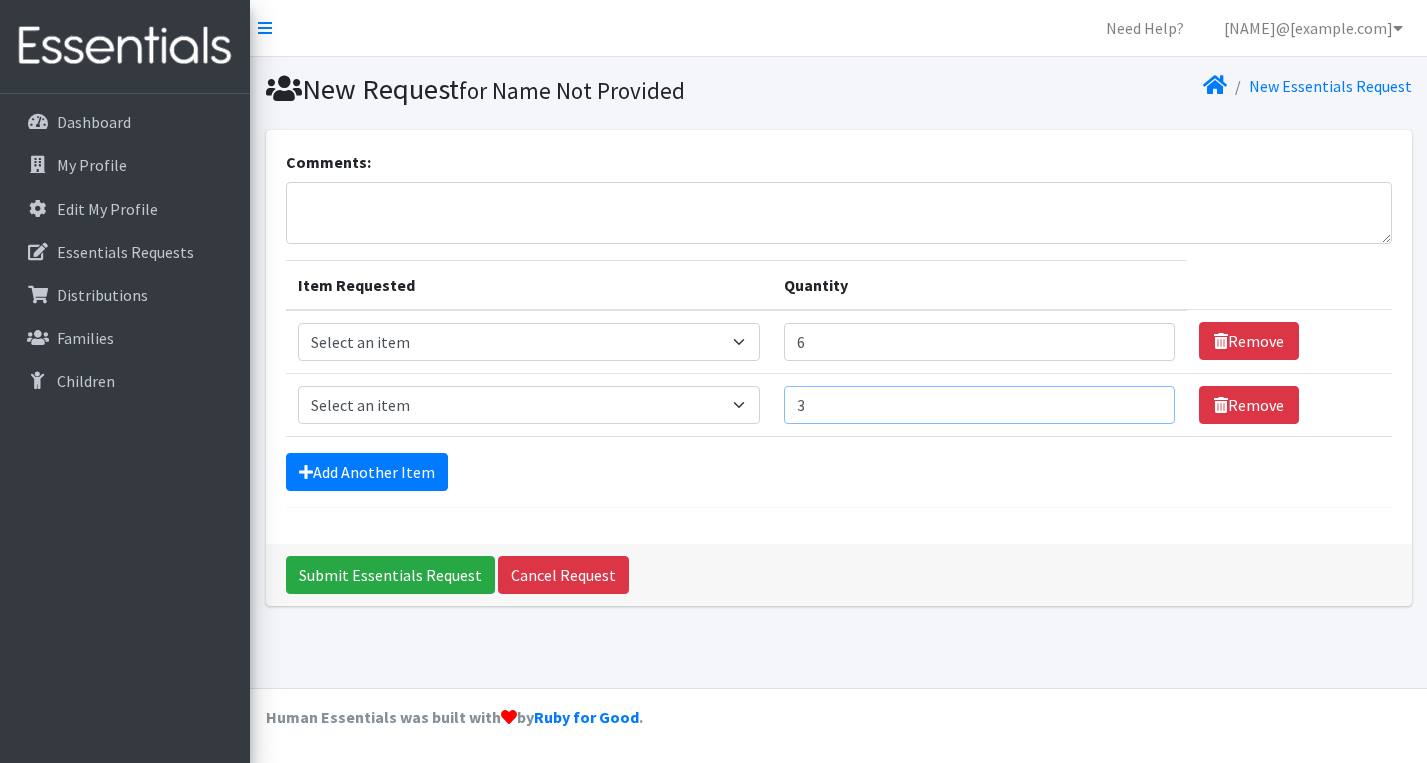 click on "3" at bounding box center (979, 405) 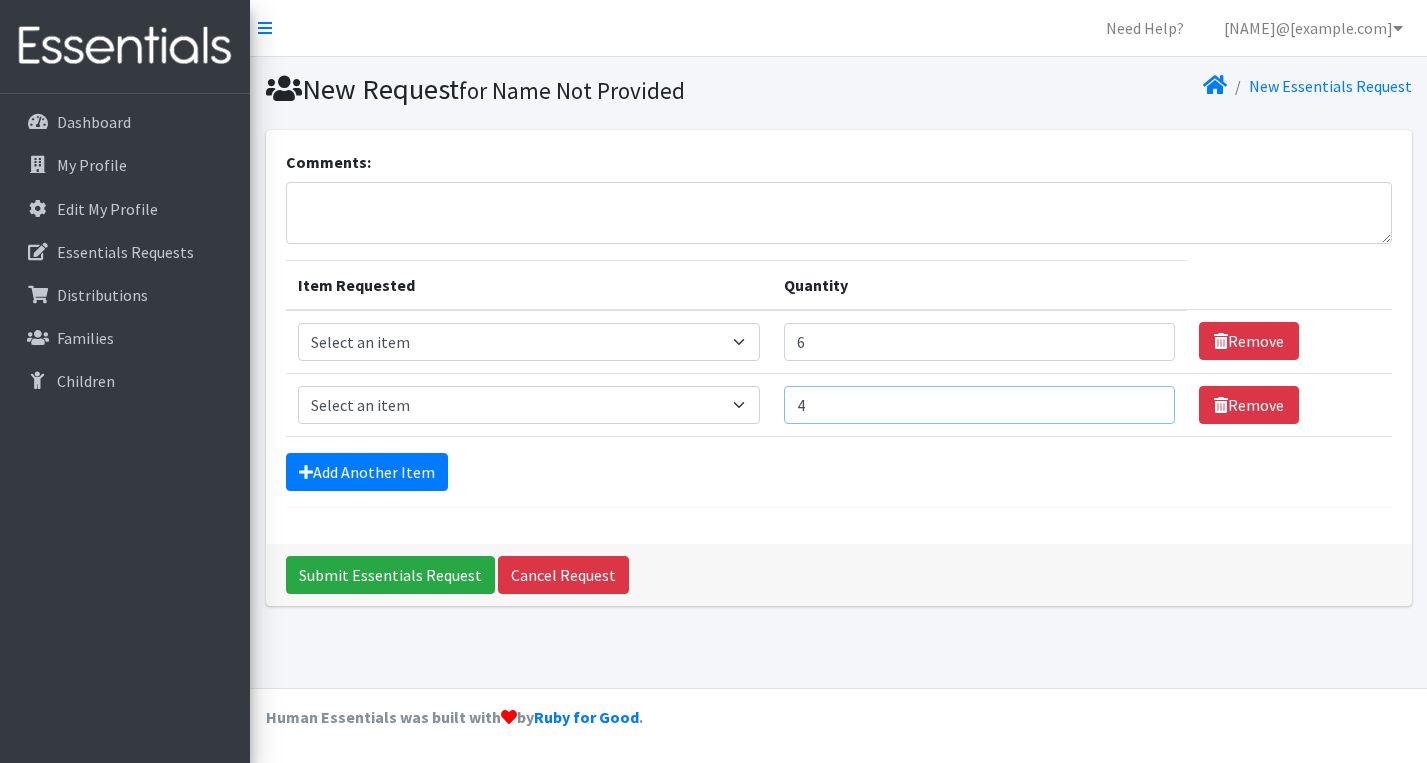 click on "4" at bounding box center [979, 405] 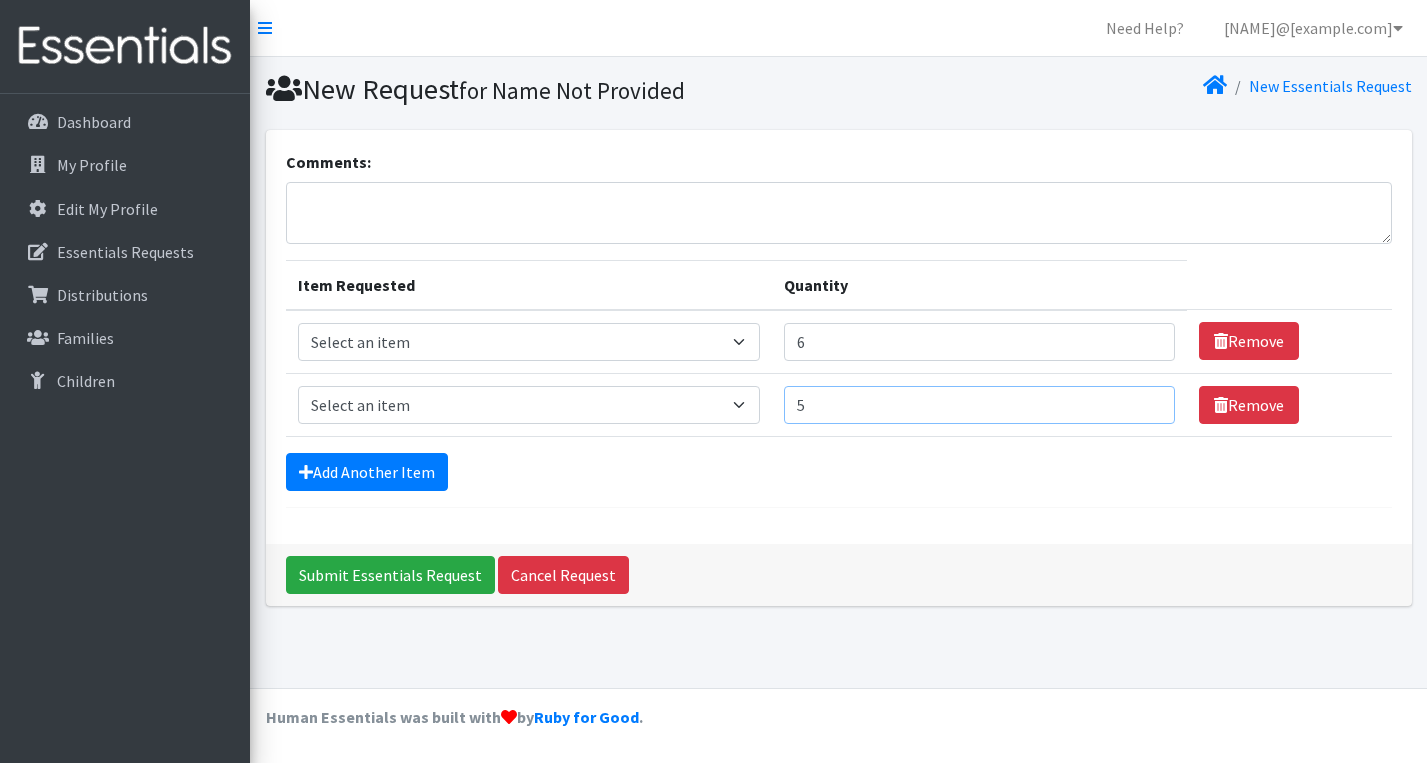 click on "5" at bounding box center [979, 405] 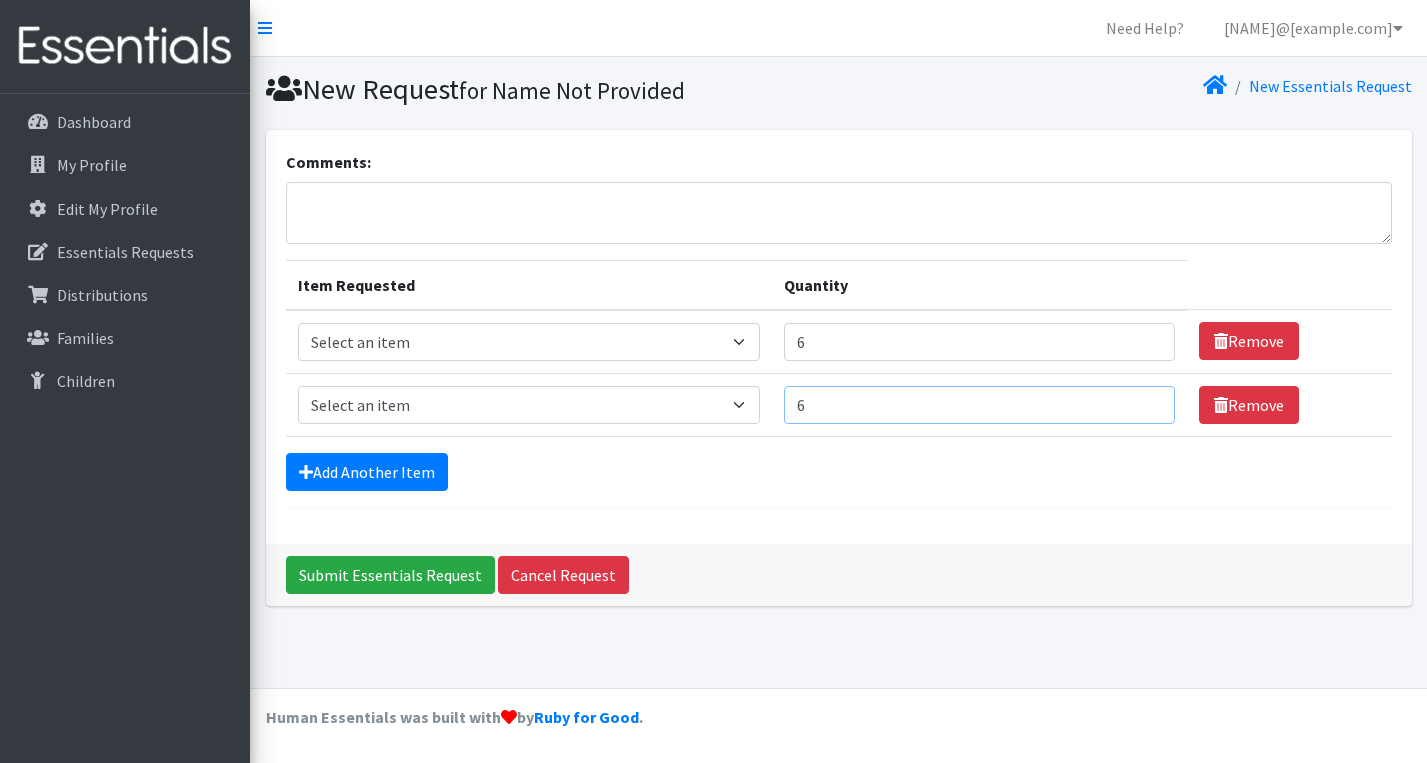 type on "6" 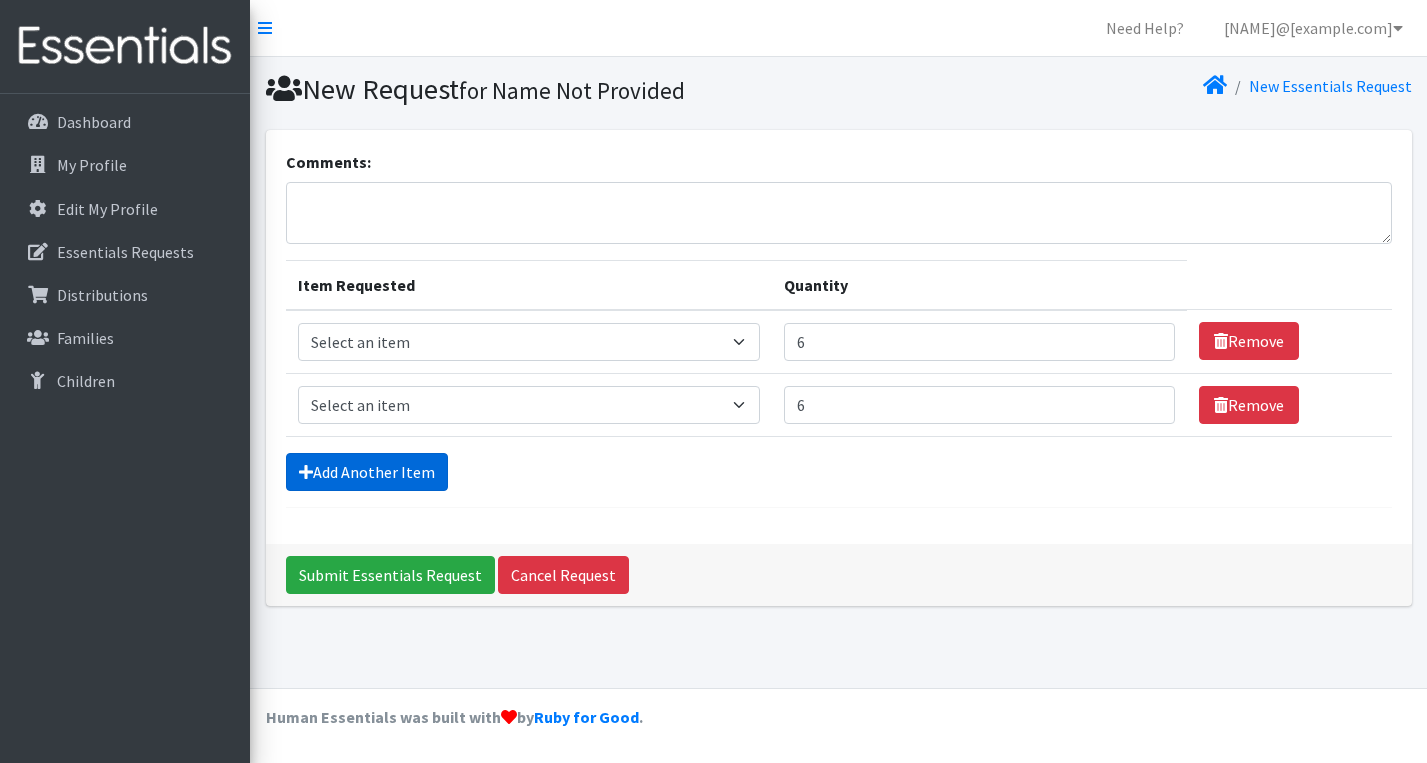 click on "Add Another Item" at bounding box center [367, 472] 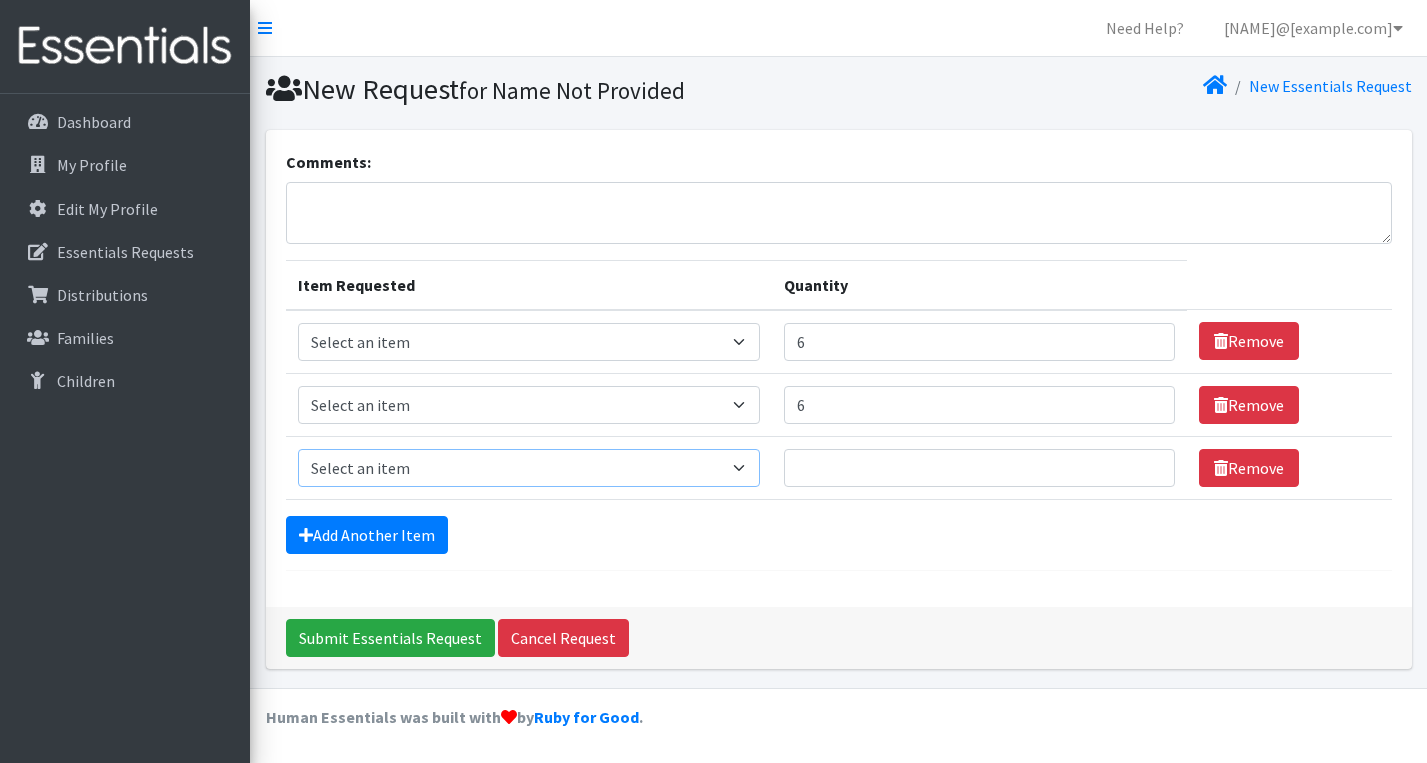 click on "Select an item
Kids (Newborn)
Kids (Preemie)** Limited
Kids (Size 1)
Kids (Size 2)
Kids (Size 3)
Kids (Size 4)
Kids (Size 5)
Kids (Size 6)
Other
Potty Kits - Boys
Potty Kits - Girls
Wipes (limited/ask before ordering)" at bounding box center [529, 468] 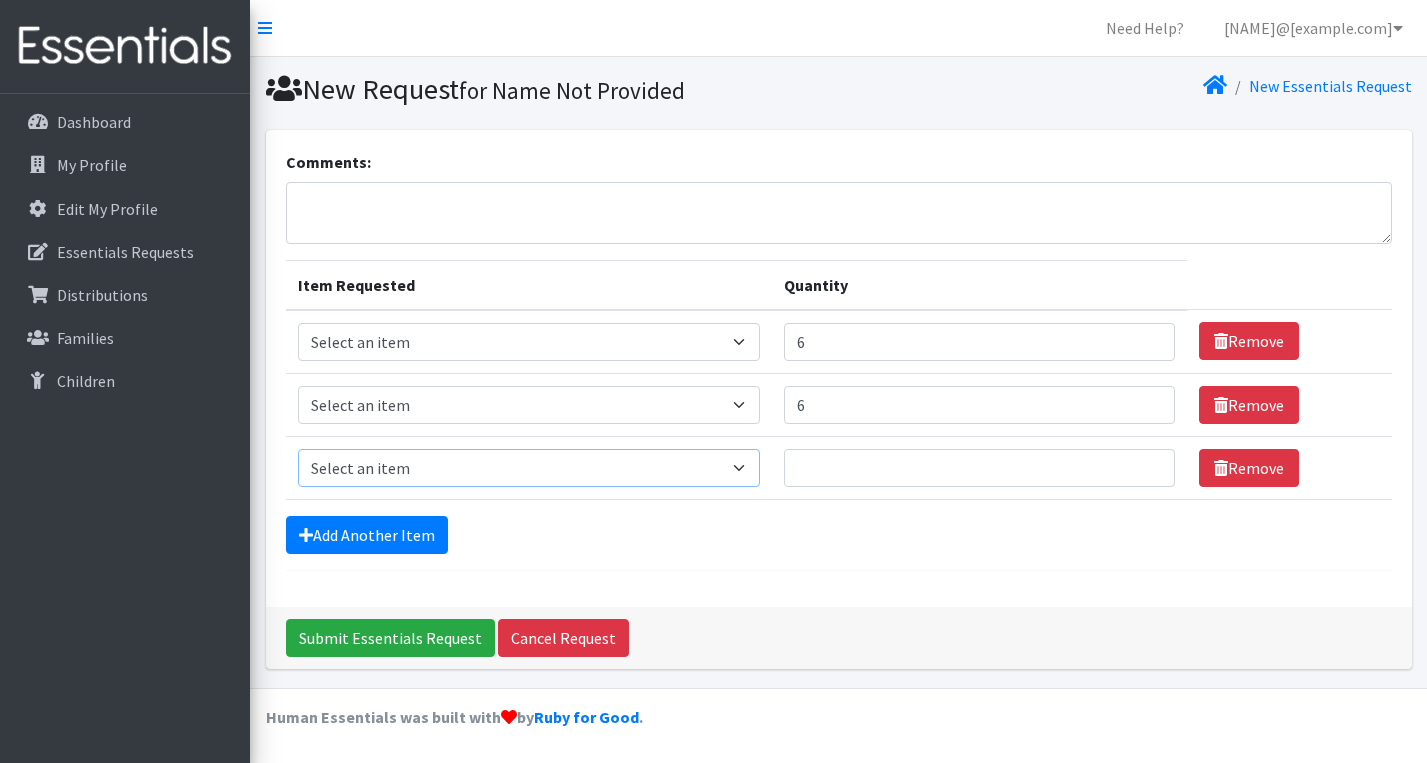 select on "[NUMBER]" 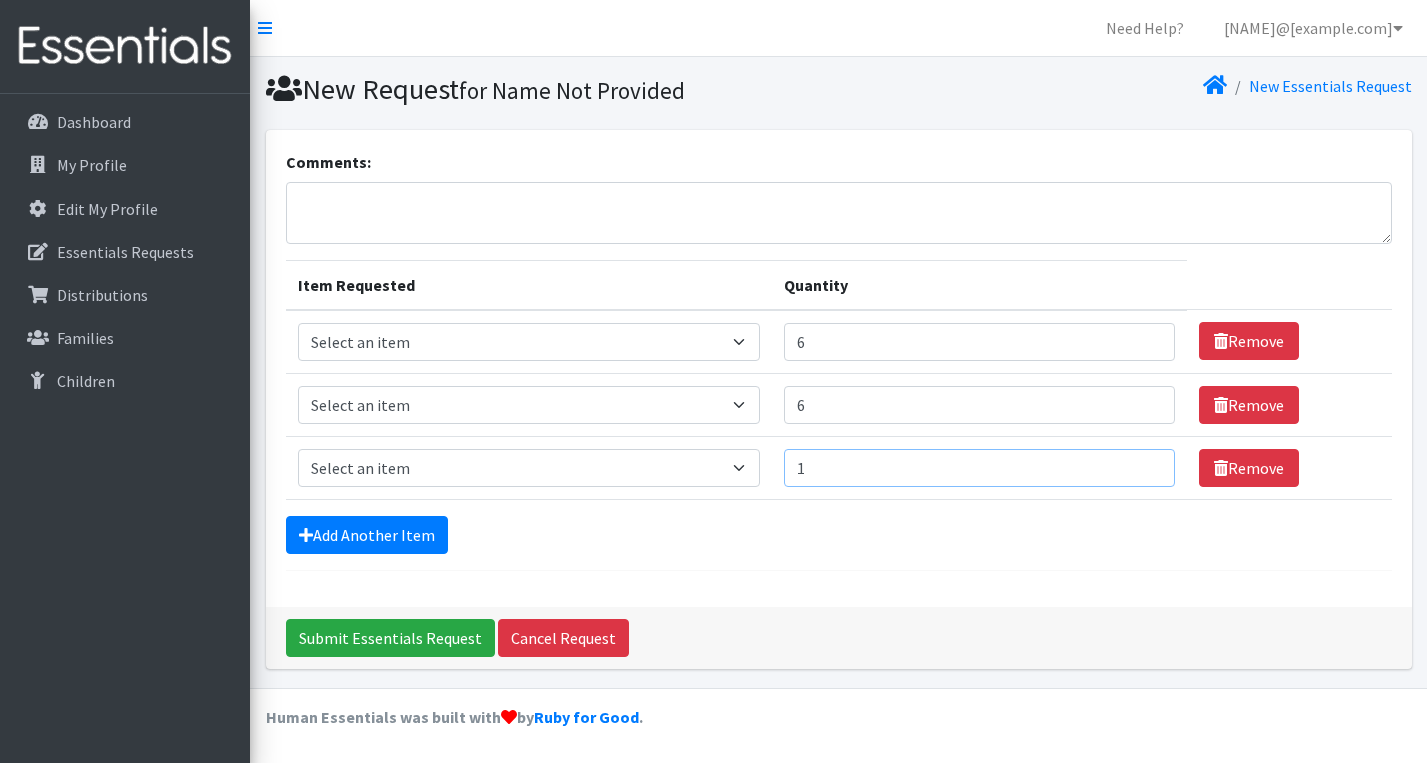 click on "1" at bounding box center [979, 468] 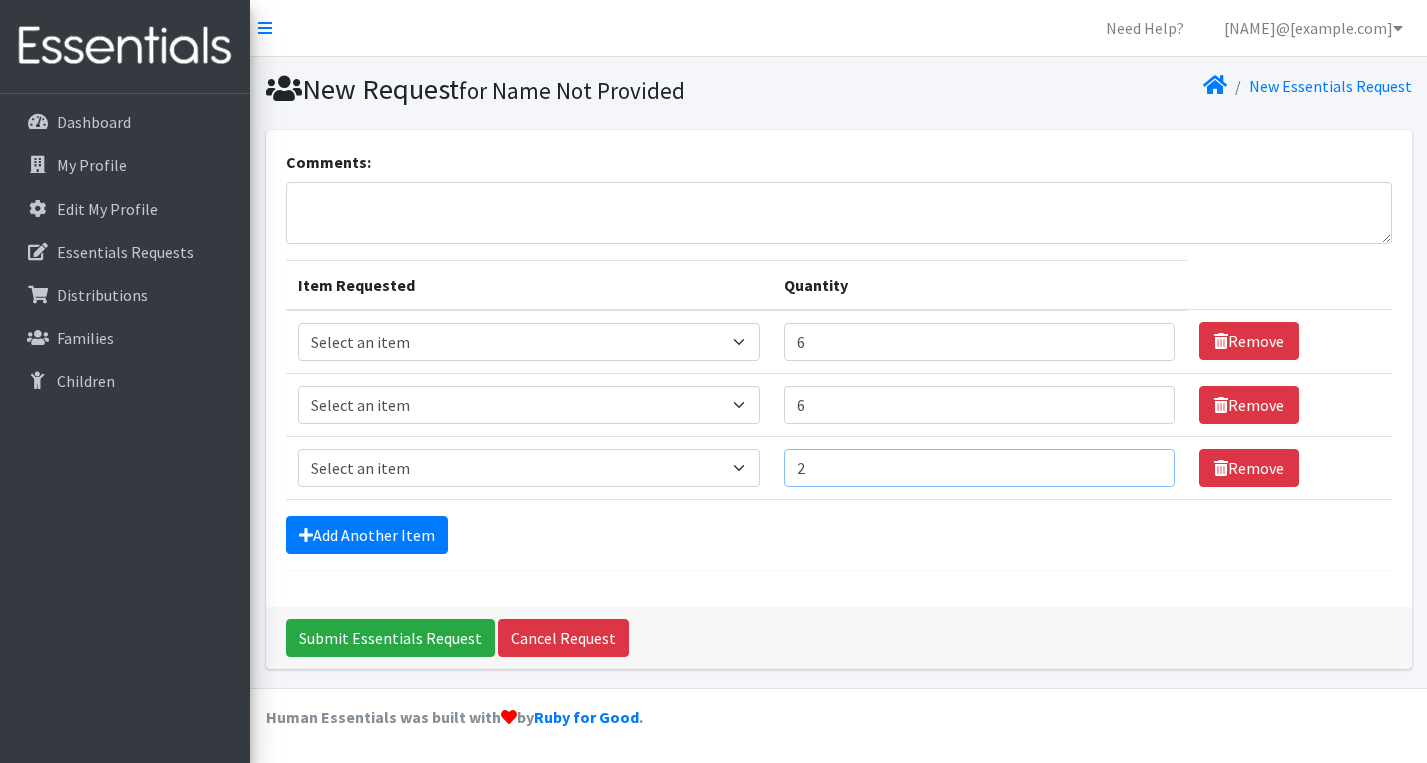 click on "2" at bounding box center [979, 468] 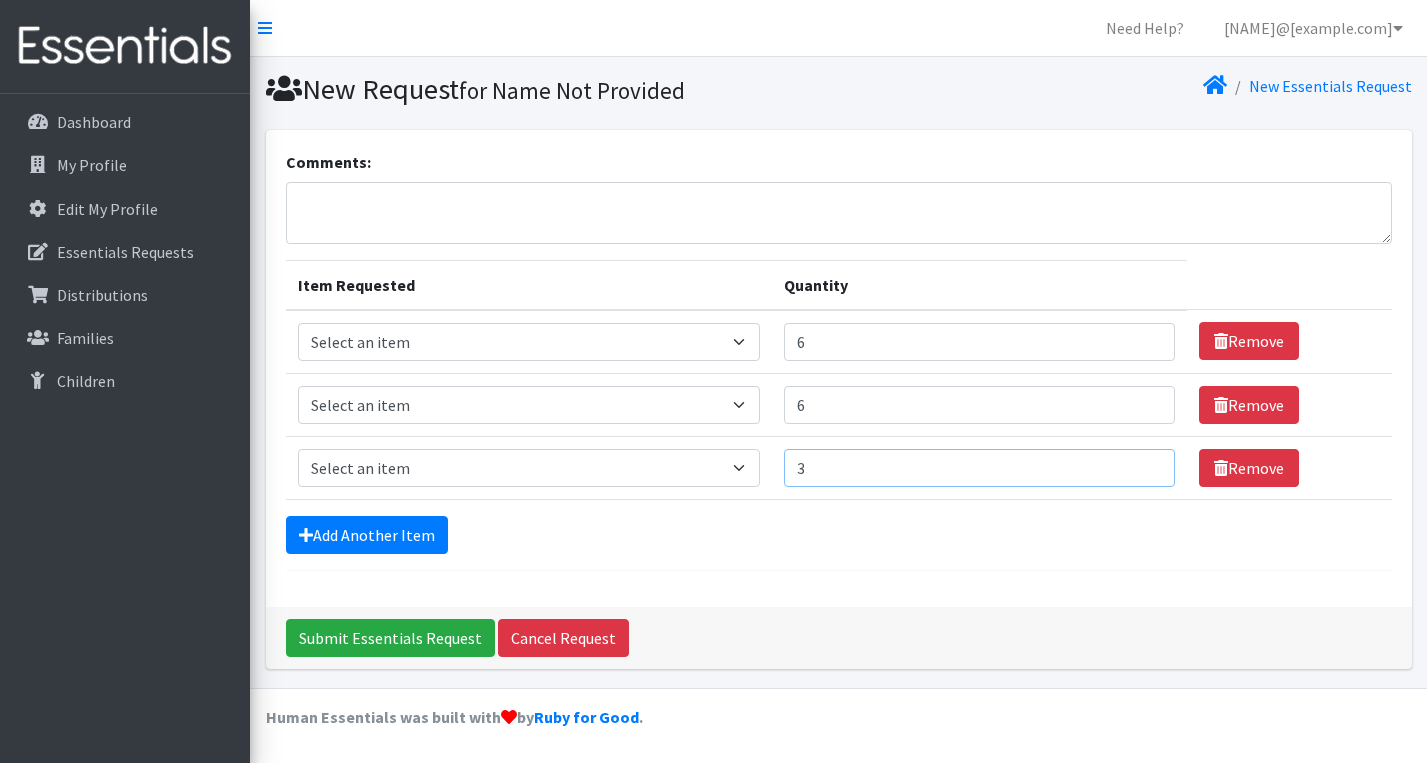 click on "3" at bounding box center (979, 468) 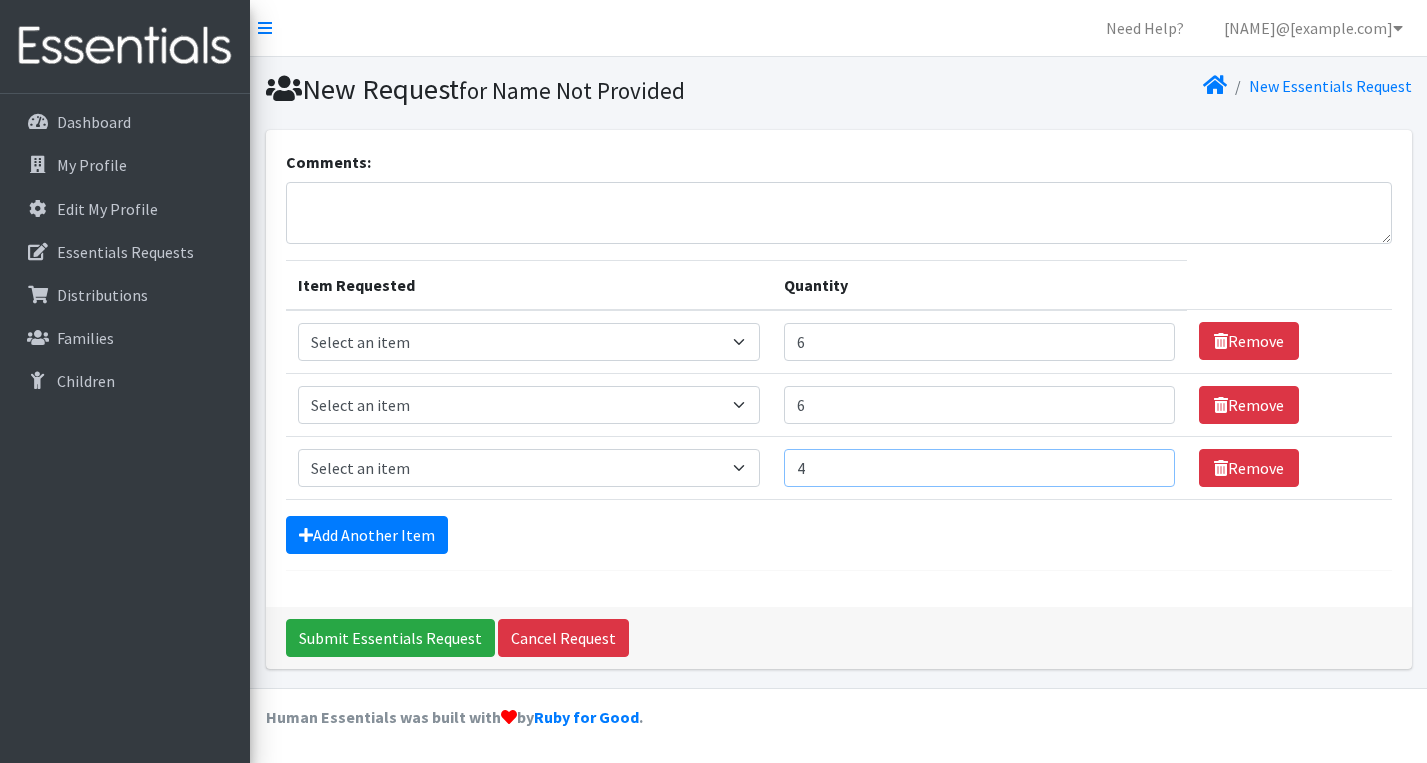 click on "4" at bounding box center (979, 468) 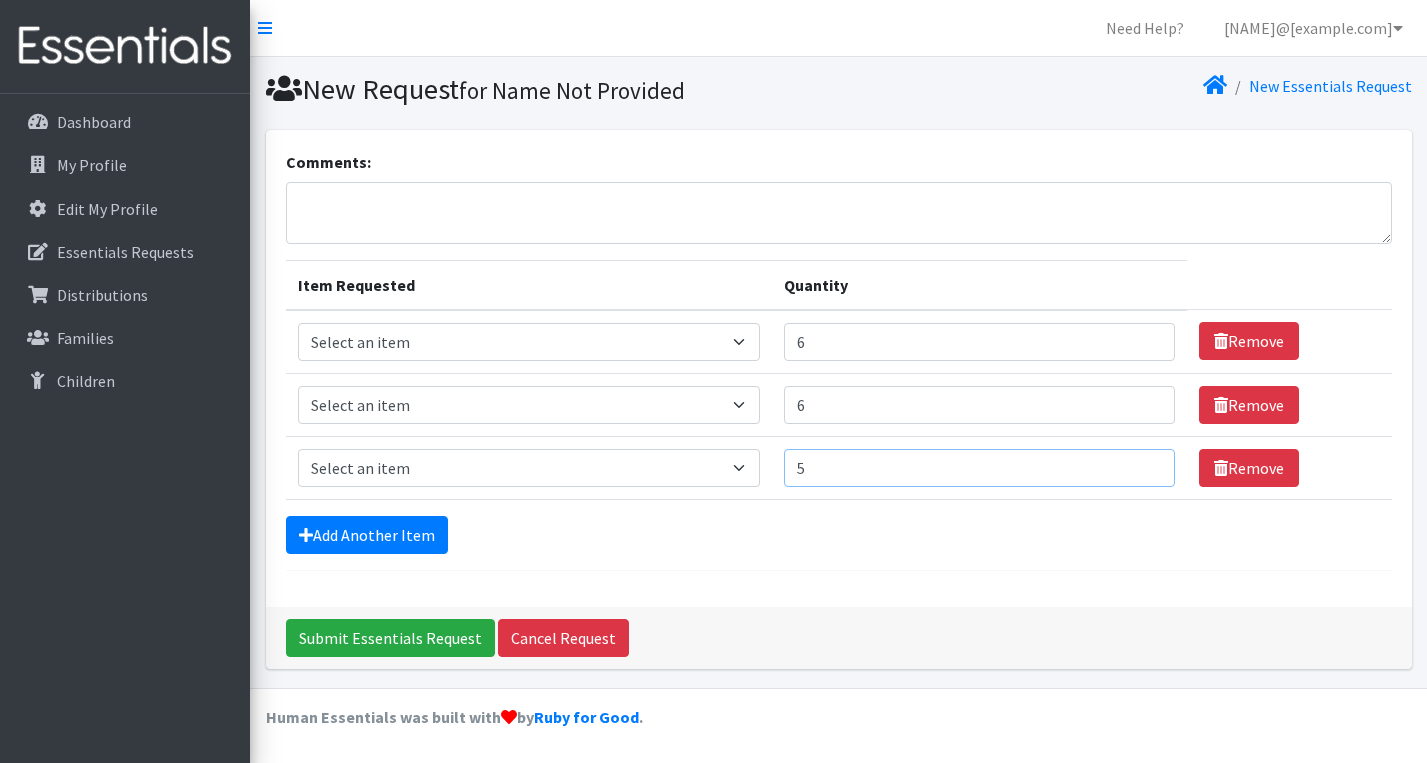 click on "5" at bounding box center (979, 468) 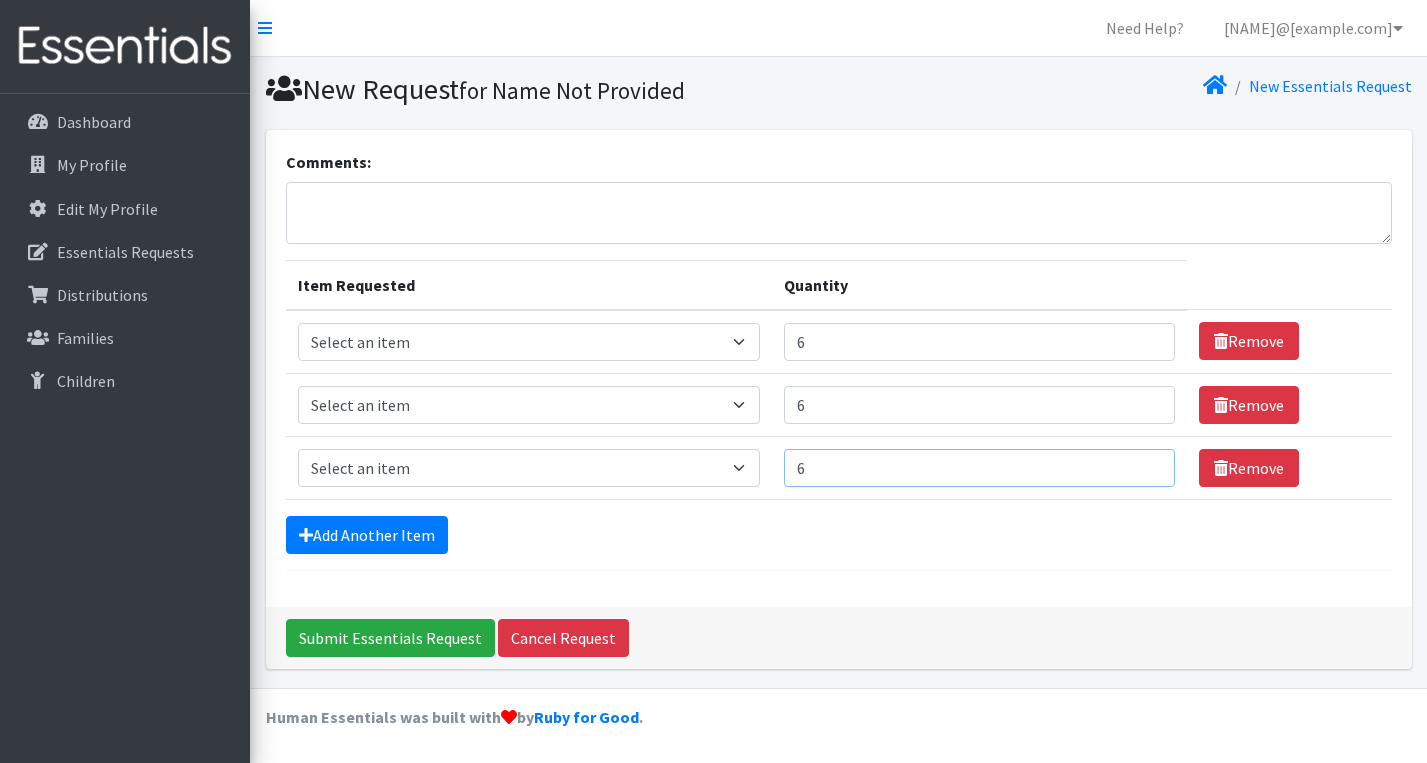 type on "6" 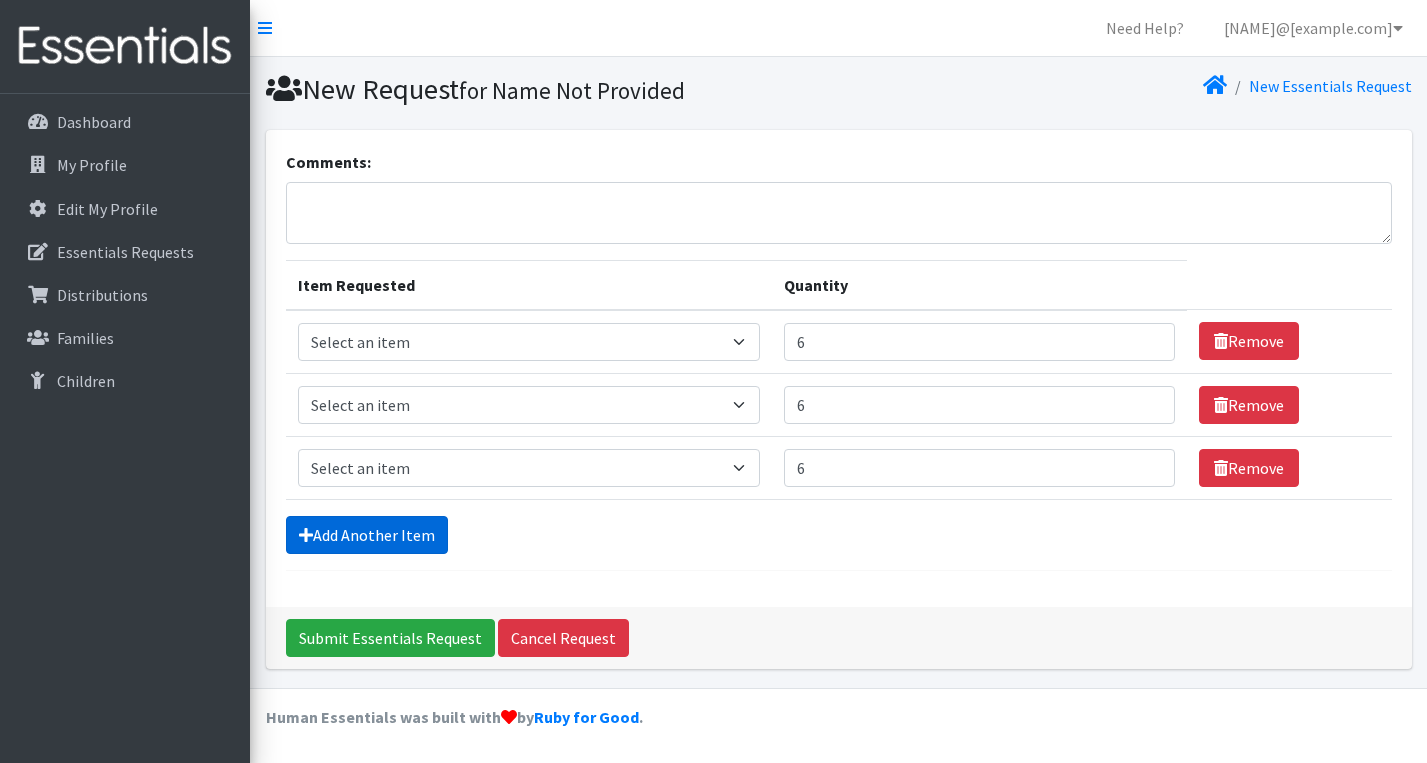 click on "Add Another Item" at bounding box center [367, 535] 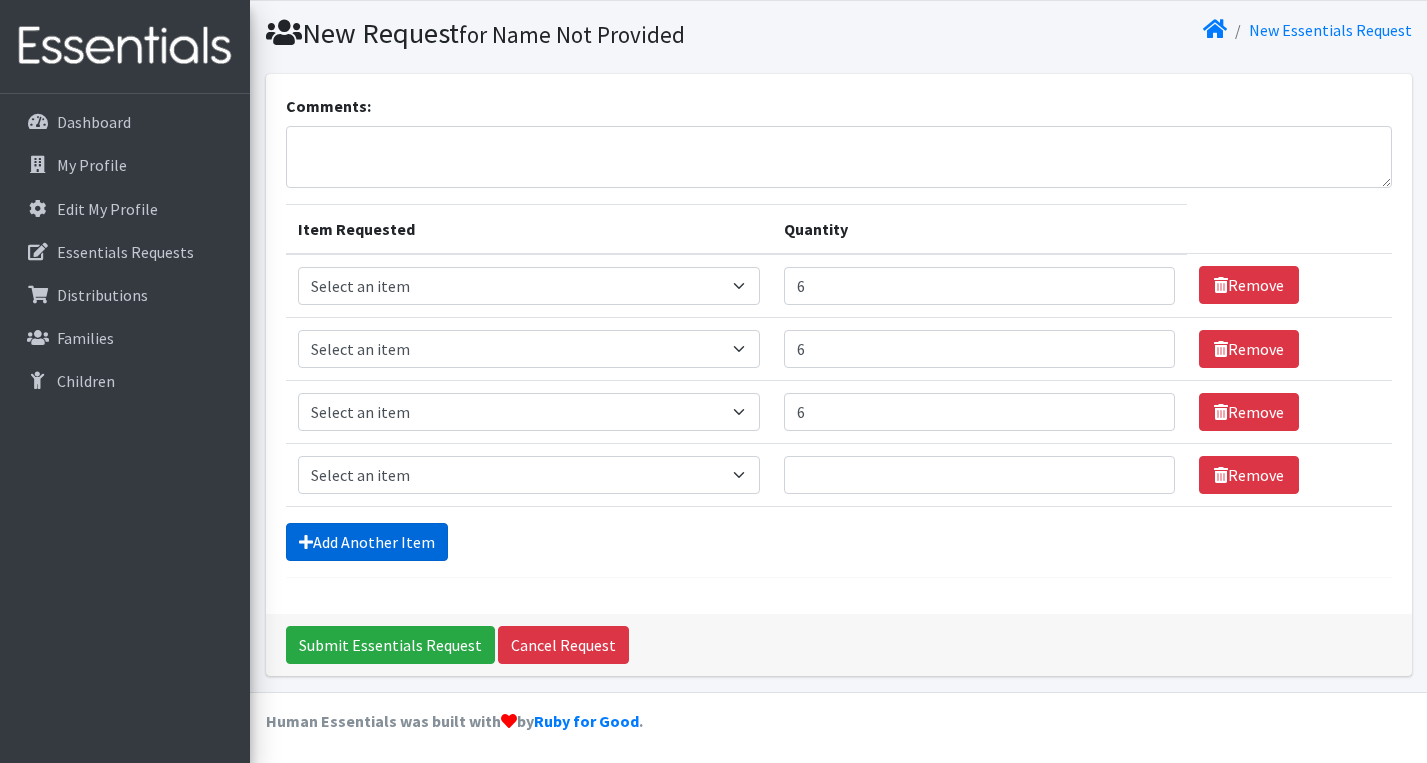 scroll, scrollTop: 59, scrollLeft: 0, axis: vertical 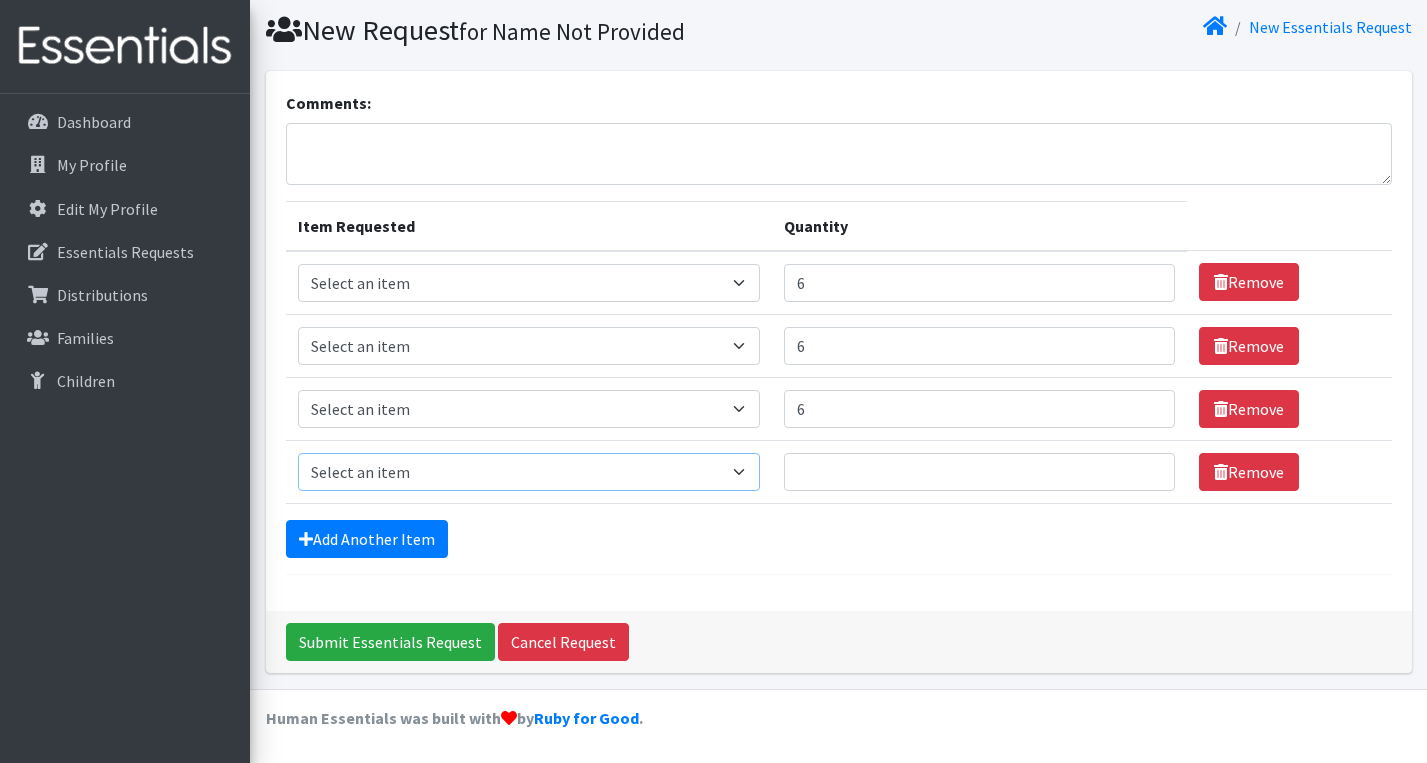 click on "Select an item
Kids (Newborn)
Kids (Preemie)** Limited
Kids (Size 1)
Kids (Size 2)
Kids (Size 3)
Kids (Size 4)
Kids (Size 5)
Kids (Size 6)
Other
Potty Kits - Boys
Potty Kits - Girls
Wipes (limited/ask before ordering)" at bounding box center [529, 472] 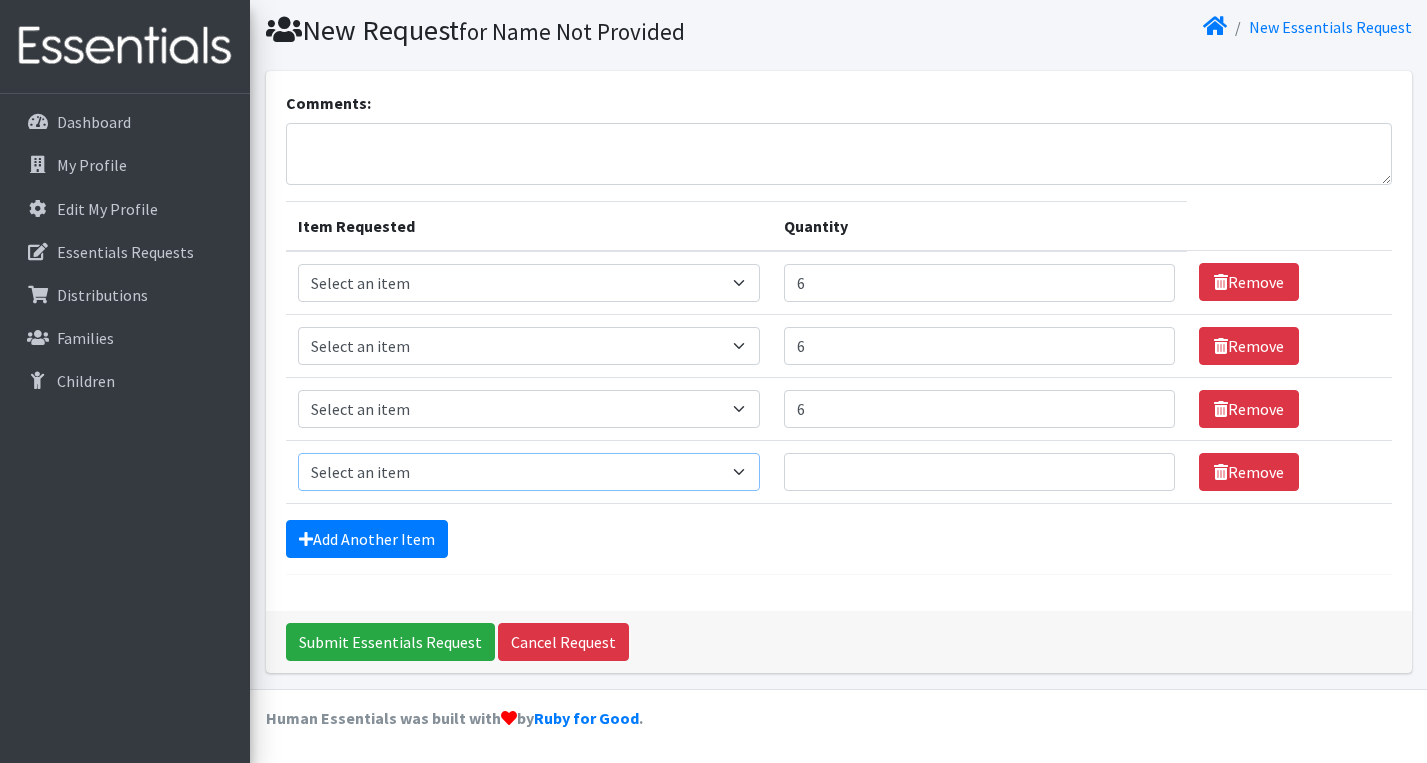 select on "[NUMBER]" 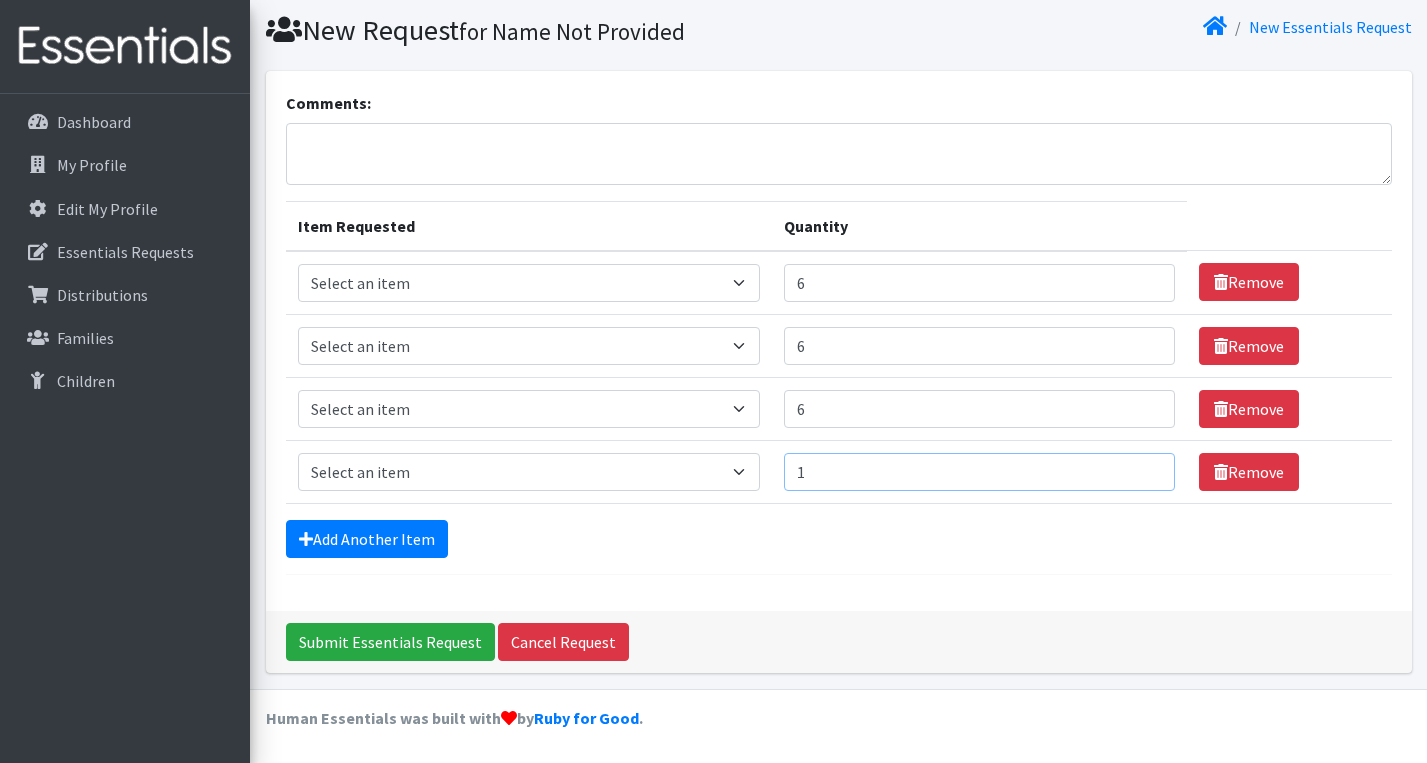 click on "1" at bounding box center [979, 472] 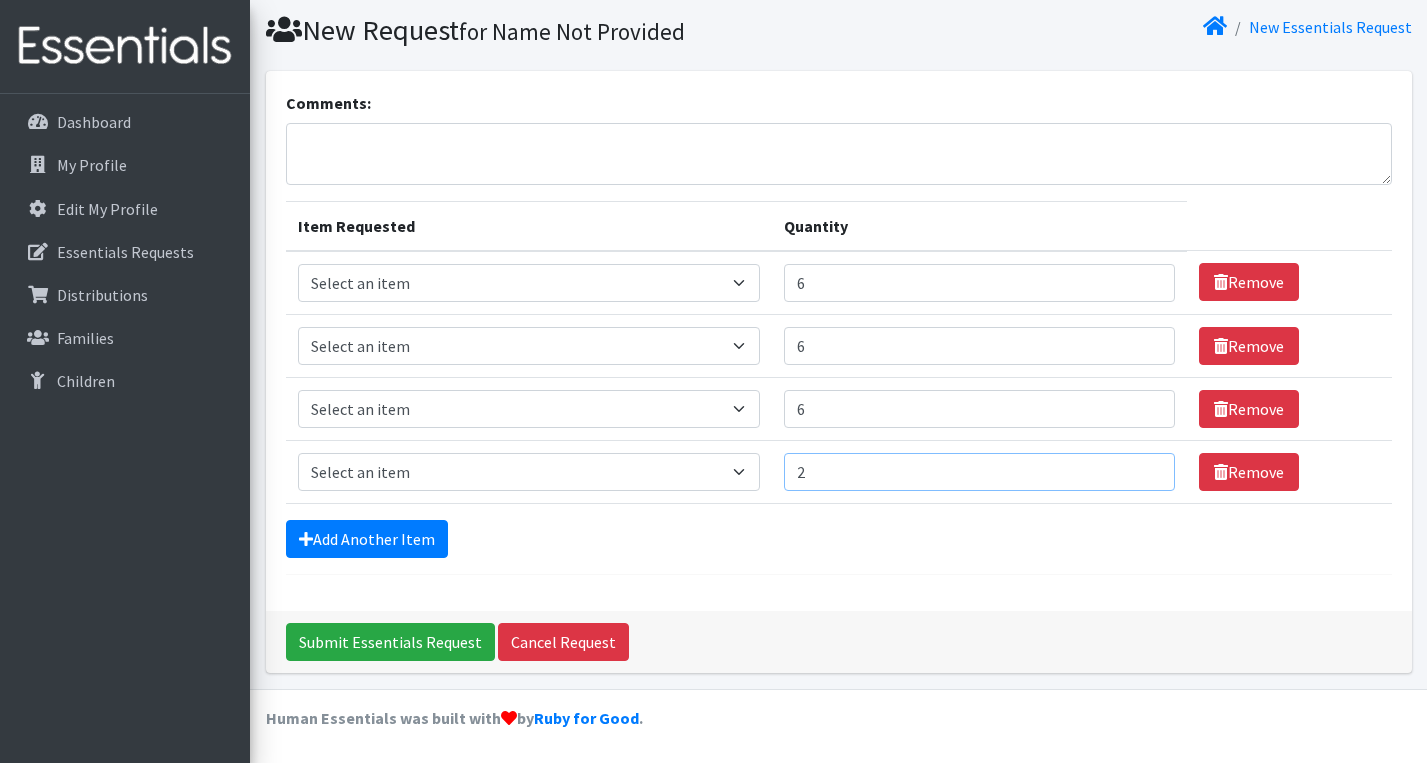 click on "2" at bounding box center (979, 472) 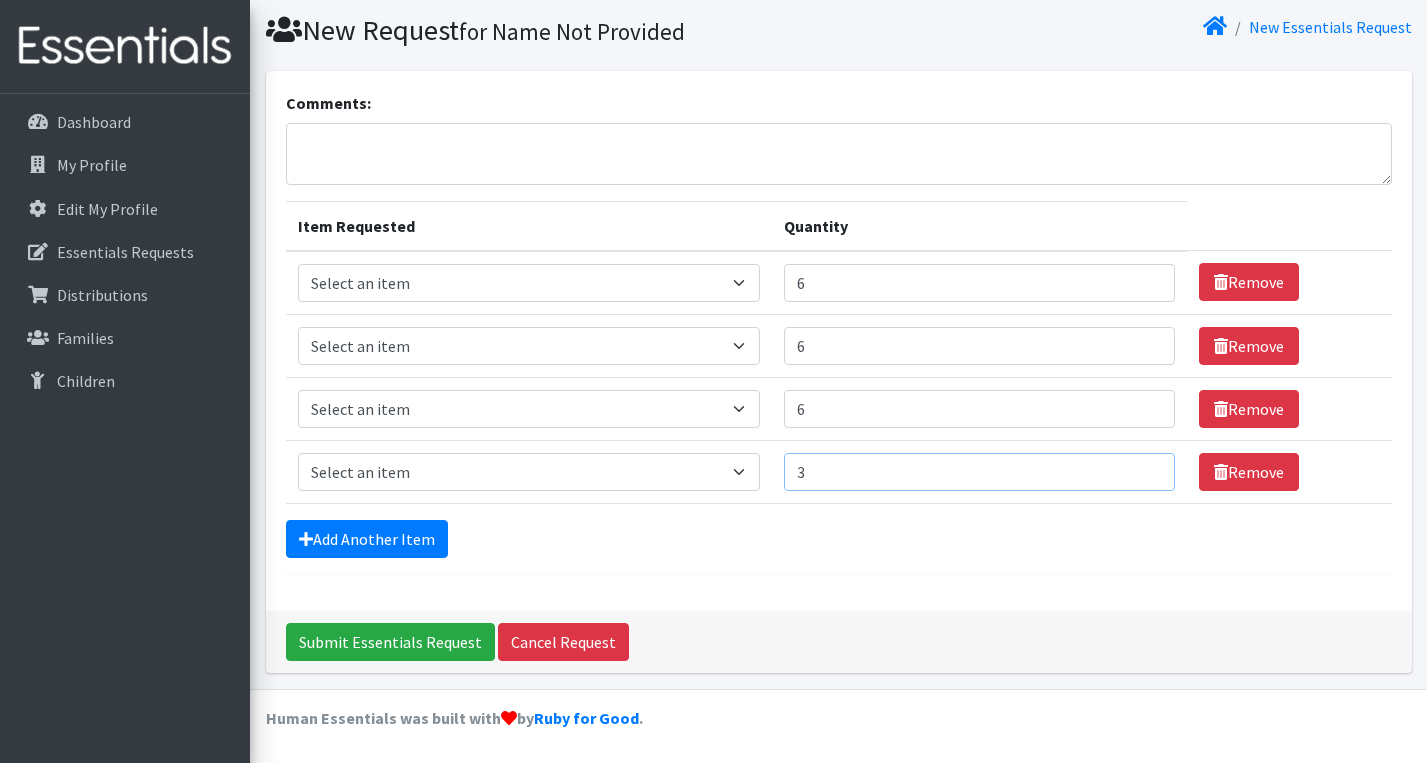 click on "3" at bounding box center (979, 472) 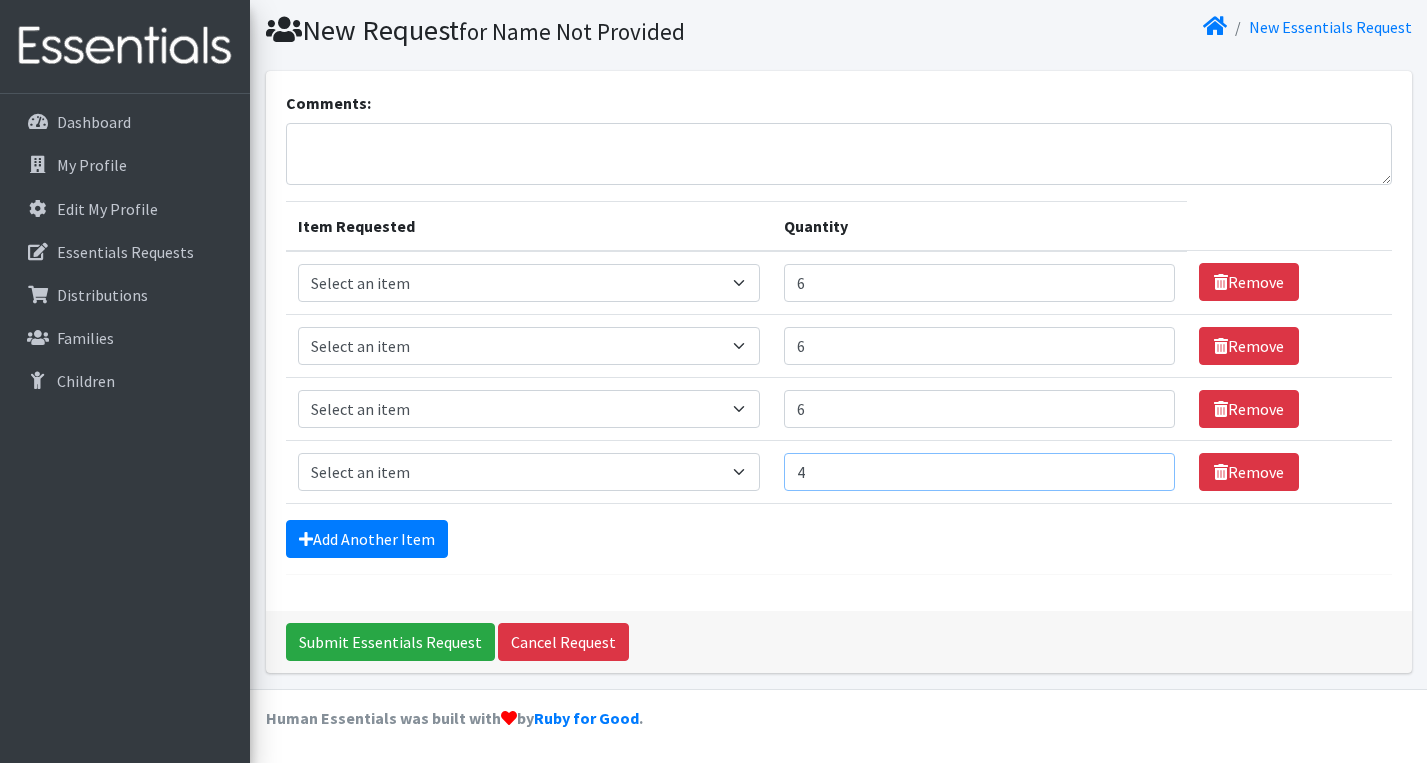 click on "4" at bounding box center [979, 472] 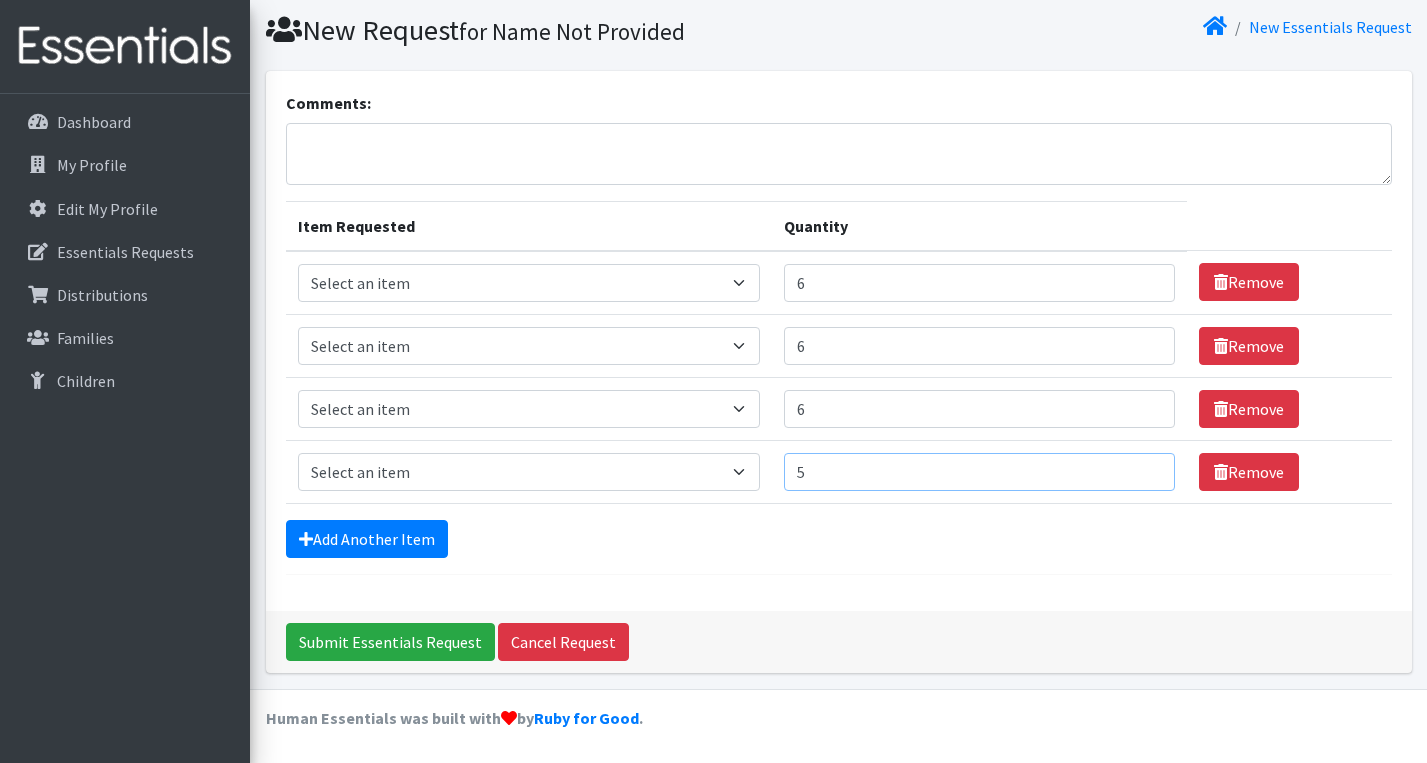 click on "5" at bounding box center (979, 472) 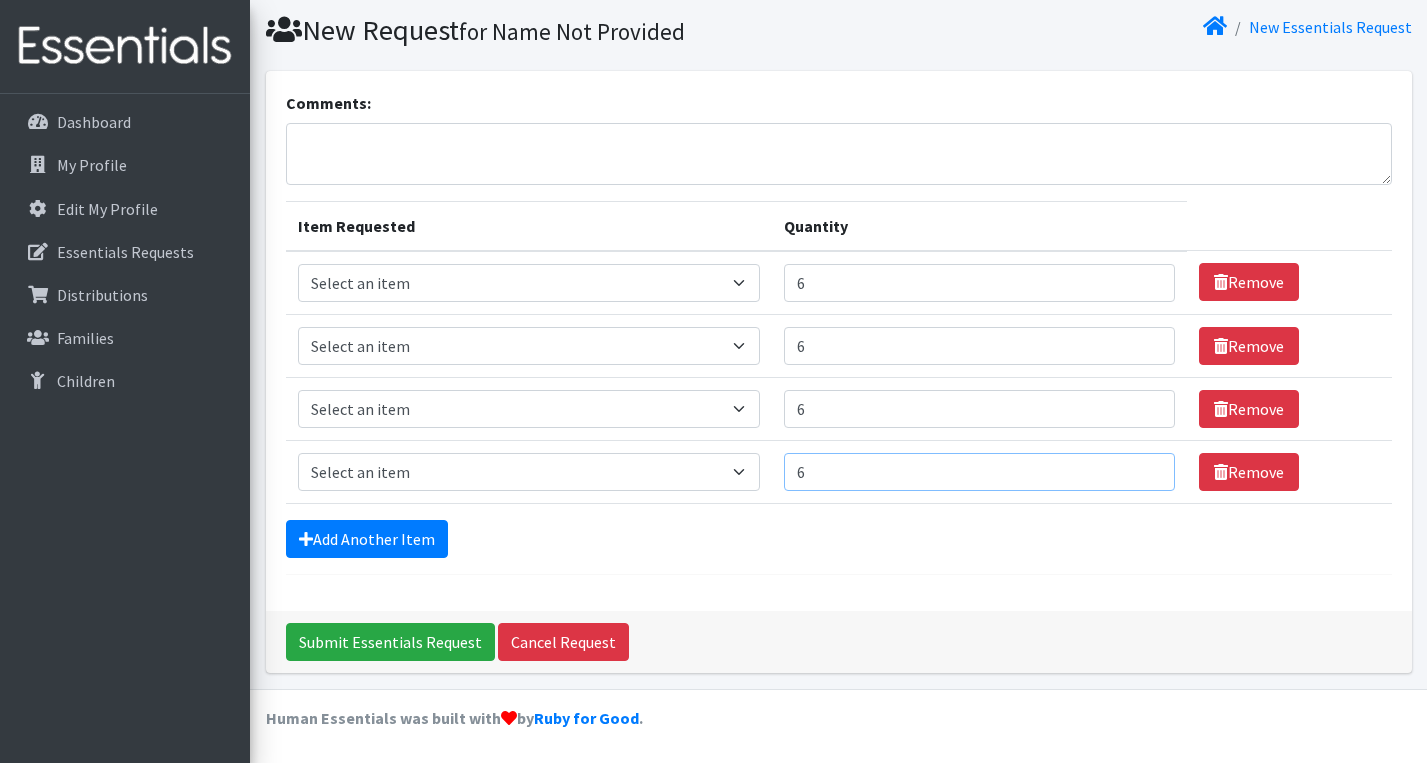 type on "6" 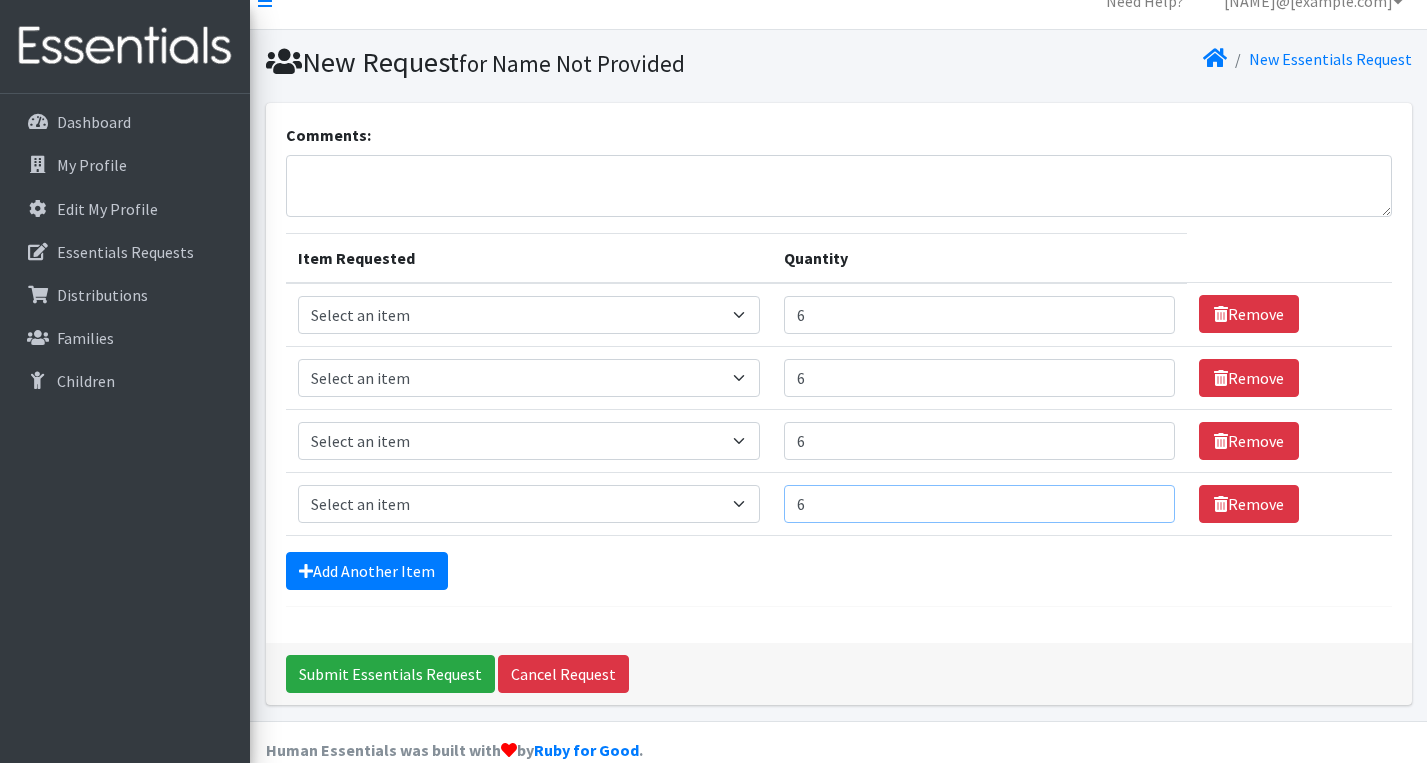 scroll, scrollTop: 0, scrollLeft: 0, axis: both 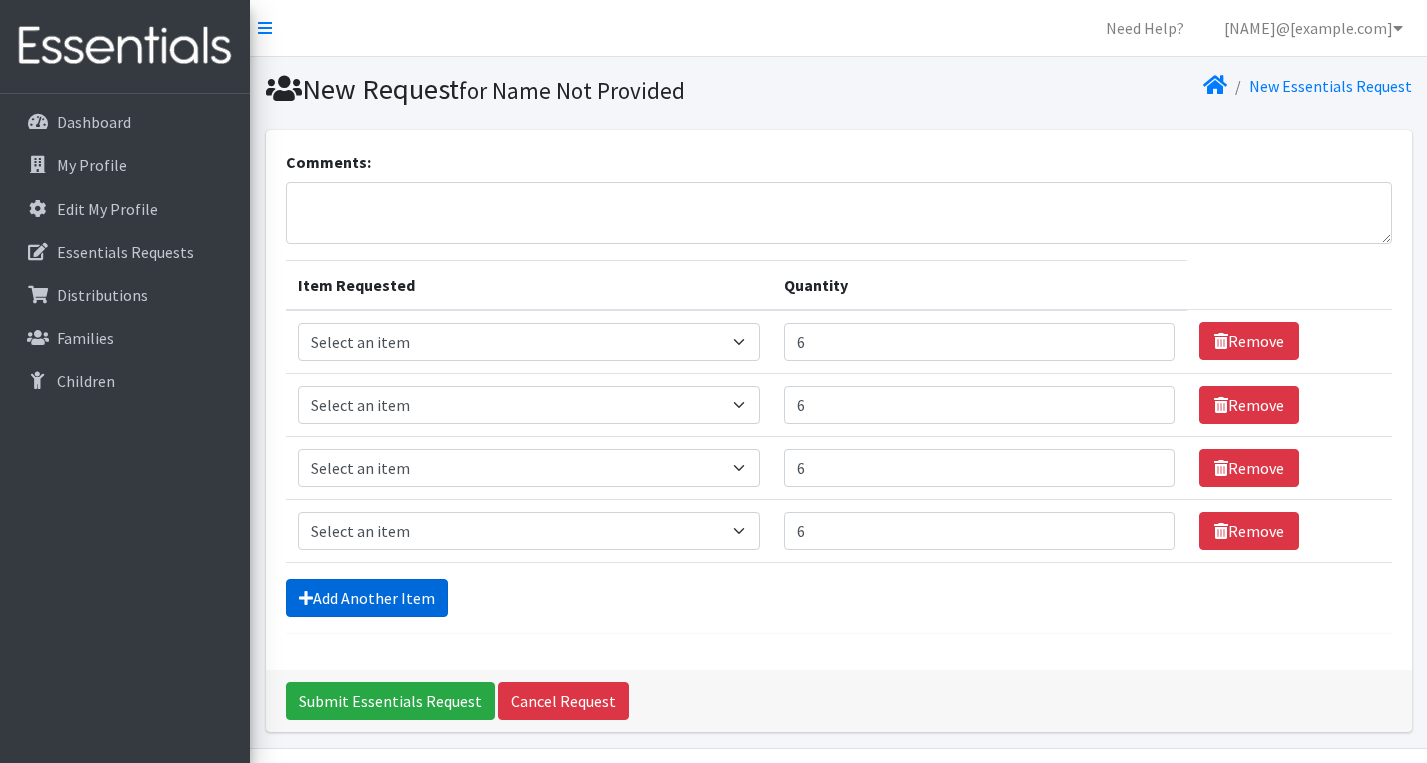 click on "Add Another Item" at bounding box center [367, 598] 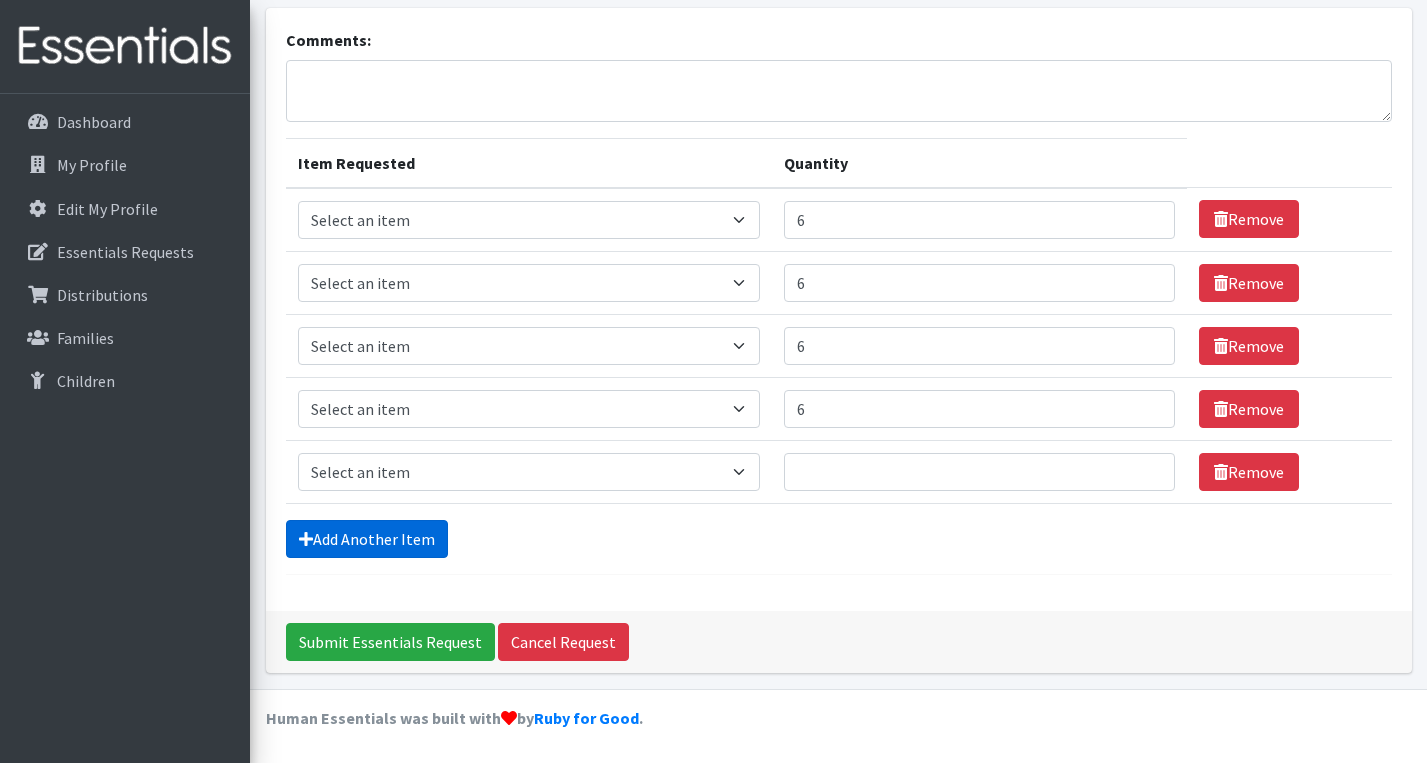 scroll, scrollTop: 122, scrollLeft: 0, axis: vertical 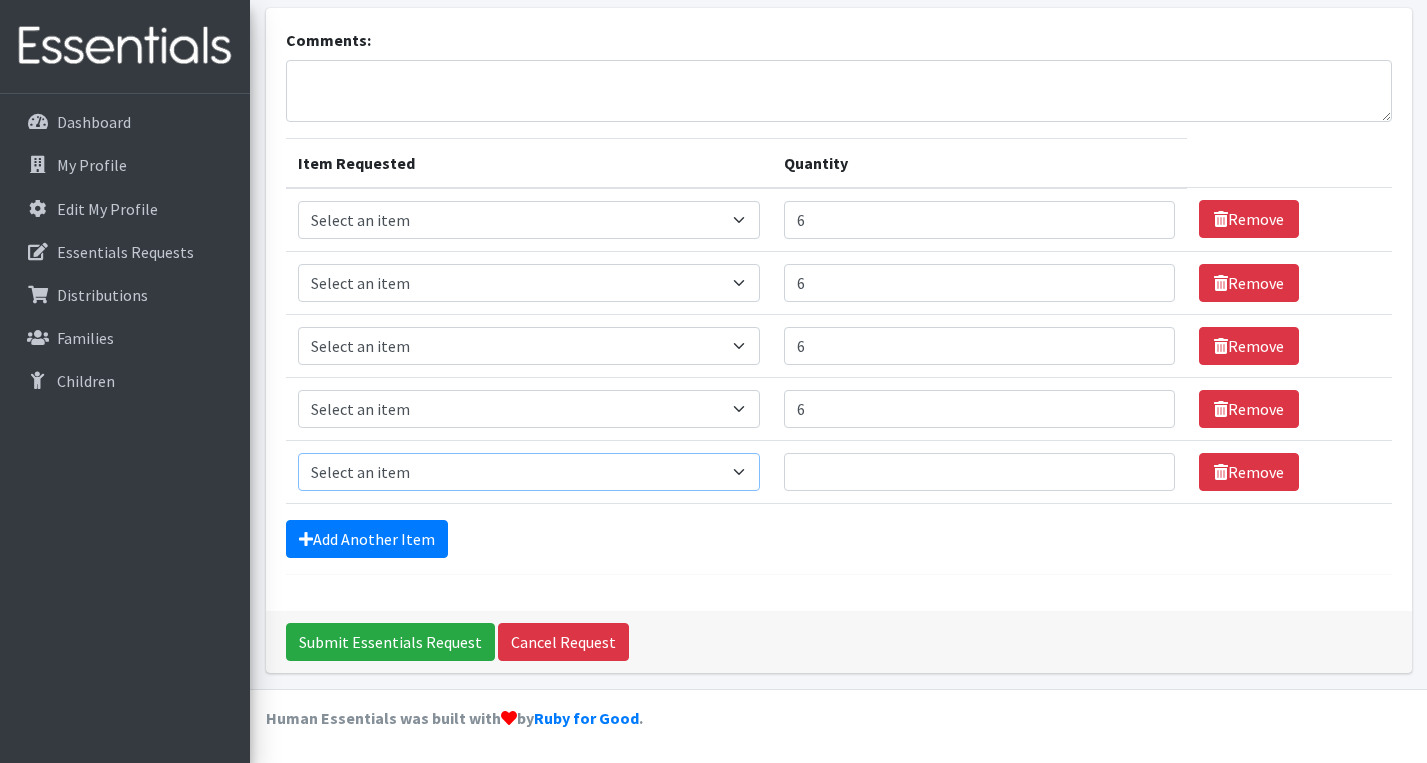click on "Select an item
Kids (Newborn)
Kids (Preemie)** Limited
Kids (Size 1)
Kids (Size 2)
Kids (Size 3)
Kids (Size 4)
Kids (Size 5)
Kids (Size 6)
Other
Potty Kits - Boys
Potty Kits - Girls
Wipes (limited/ask before ordering)" at bounding box center (529, 472) 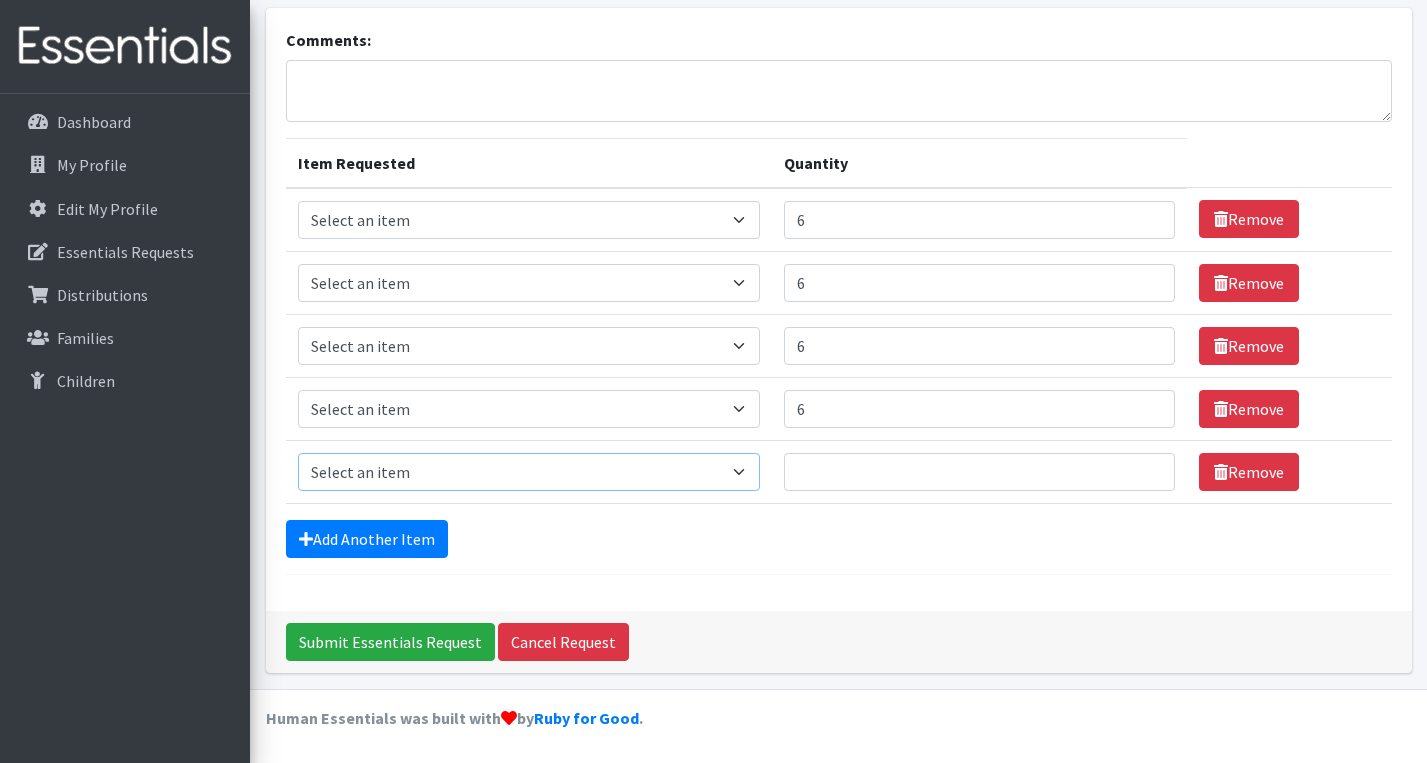 select on "[NUMBER]" 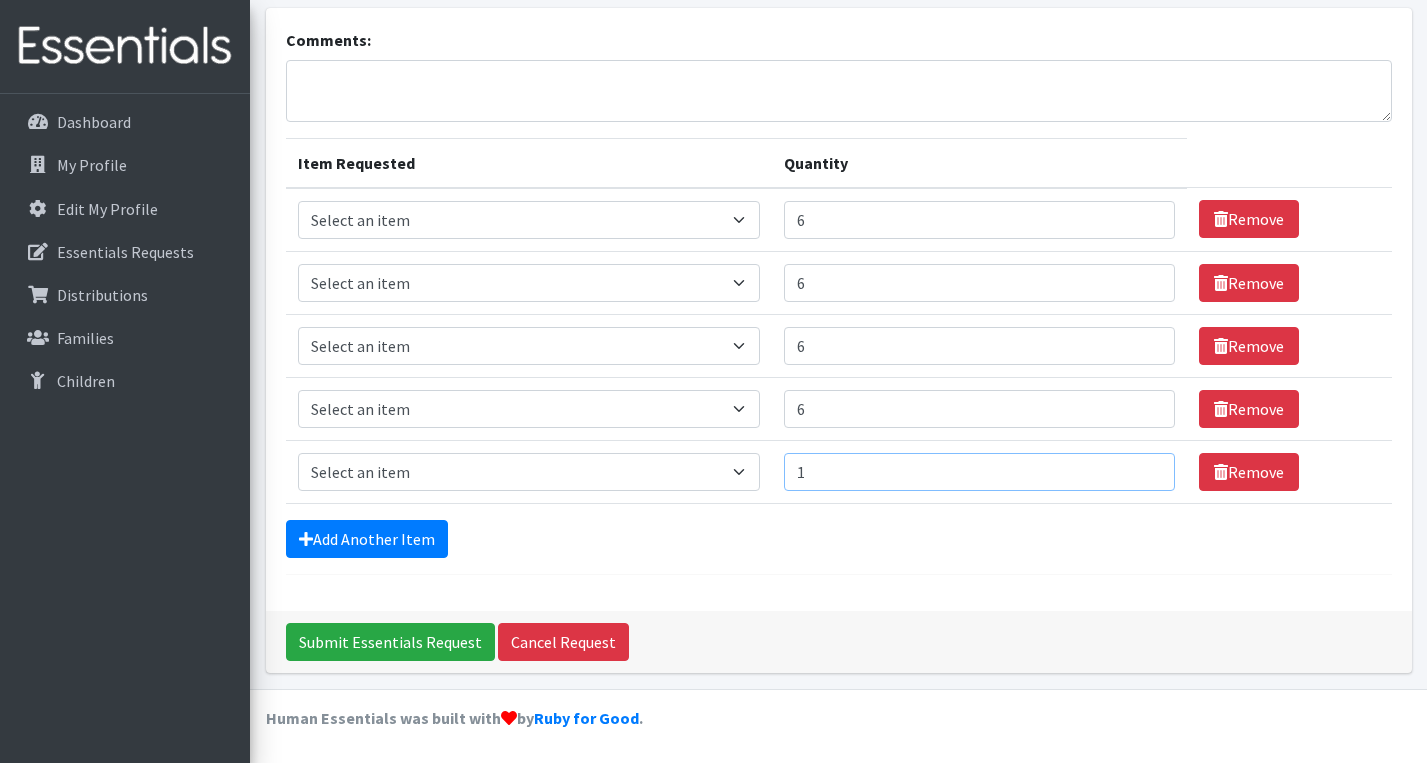 click on "1" at bounding box center [979, 472] 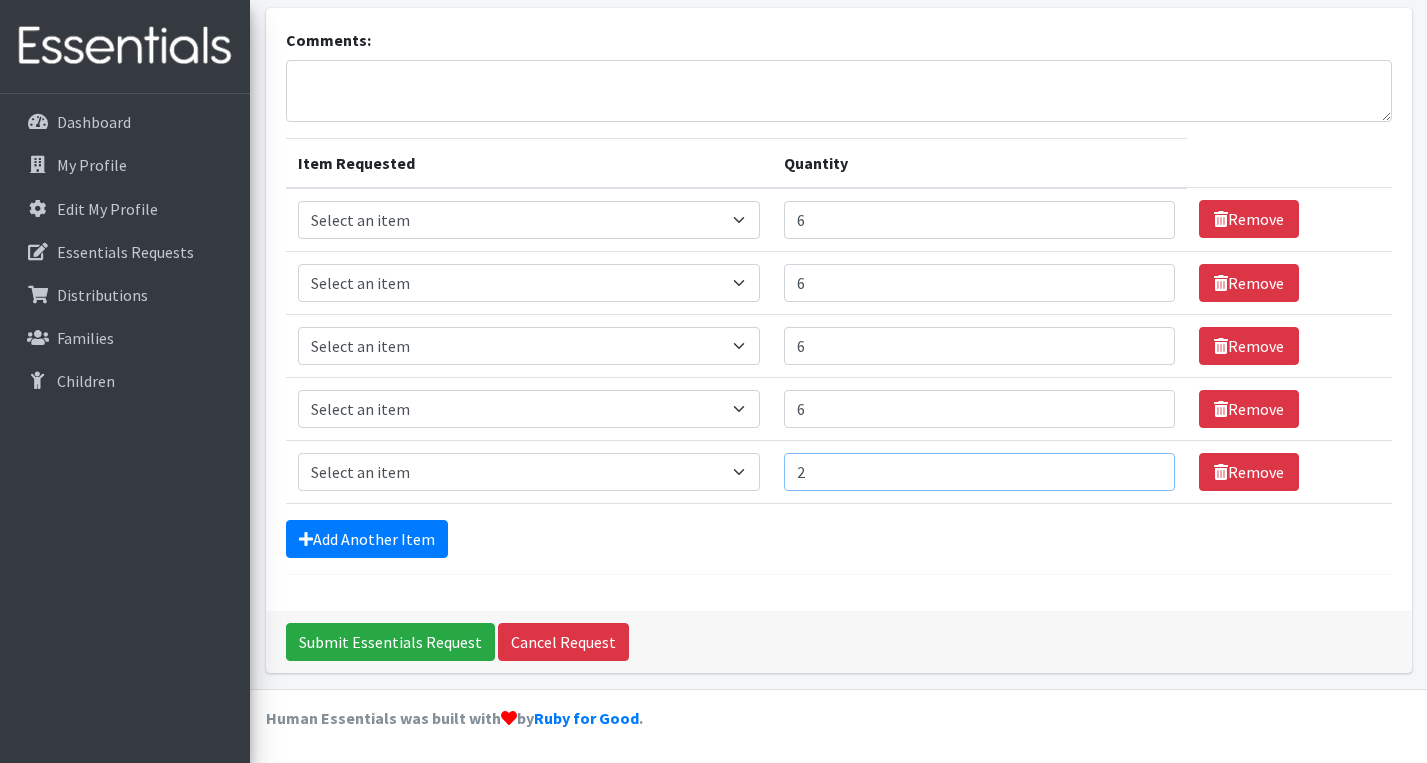 click on "2" at bounding box center [979, 472] 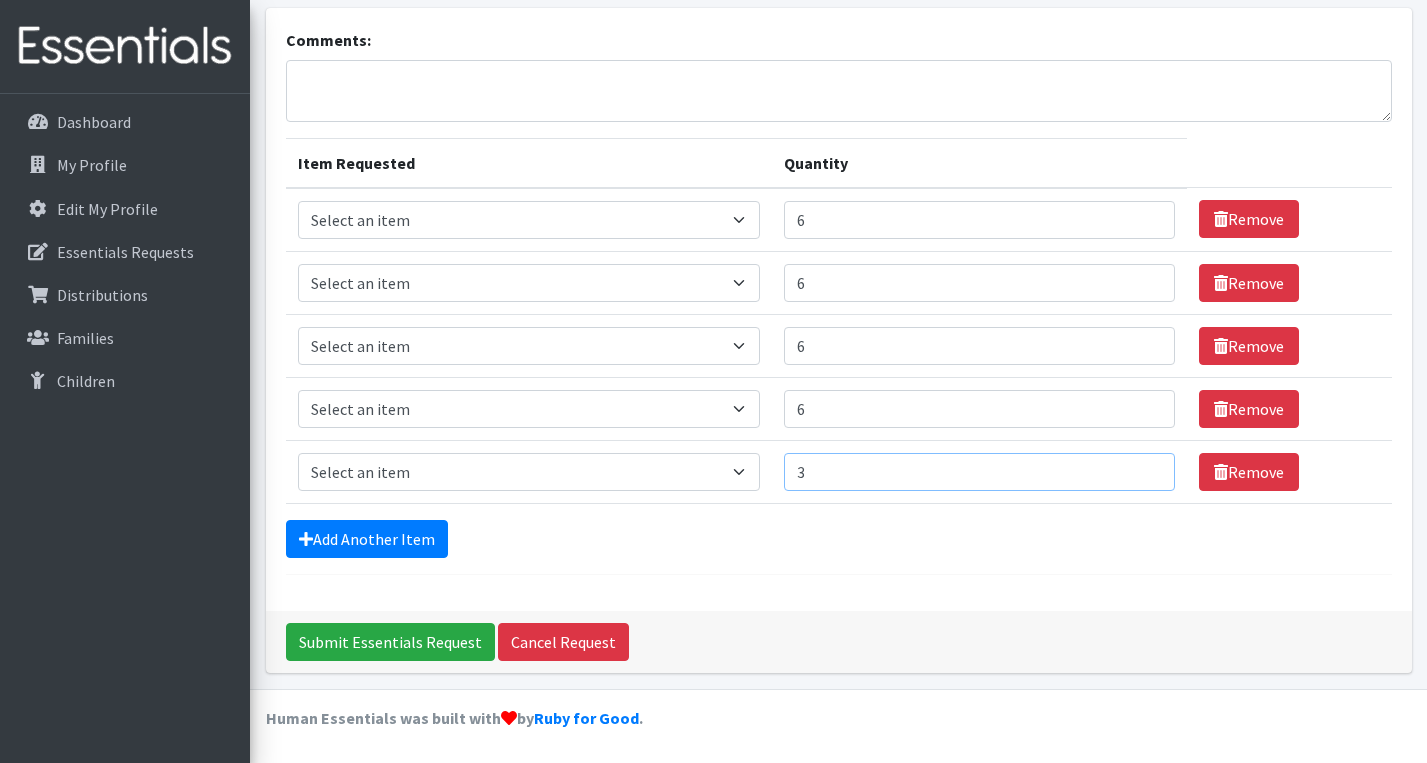 click on "3" at bounding box center (979, 472) 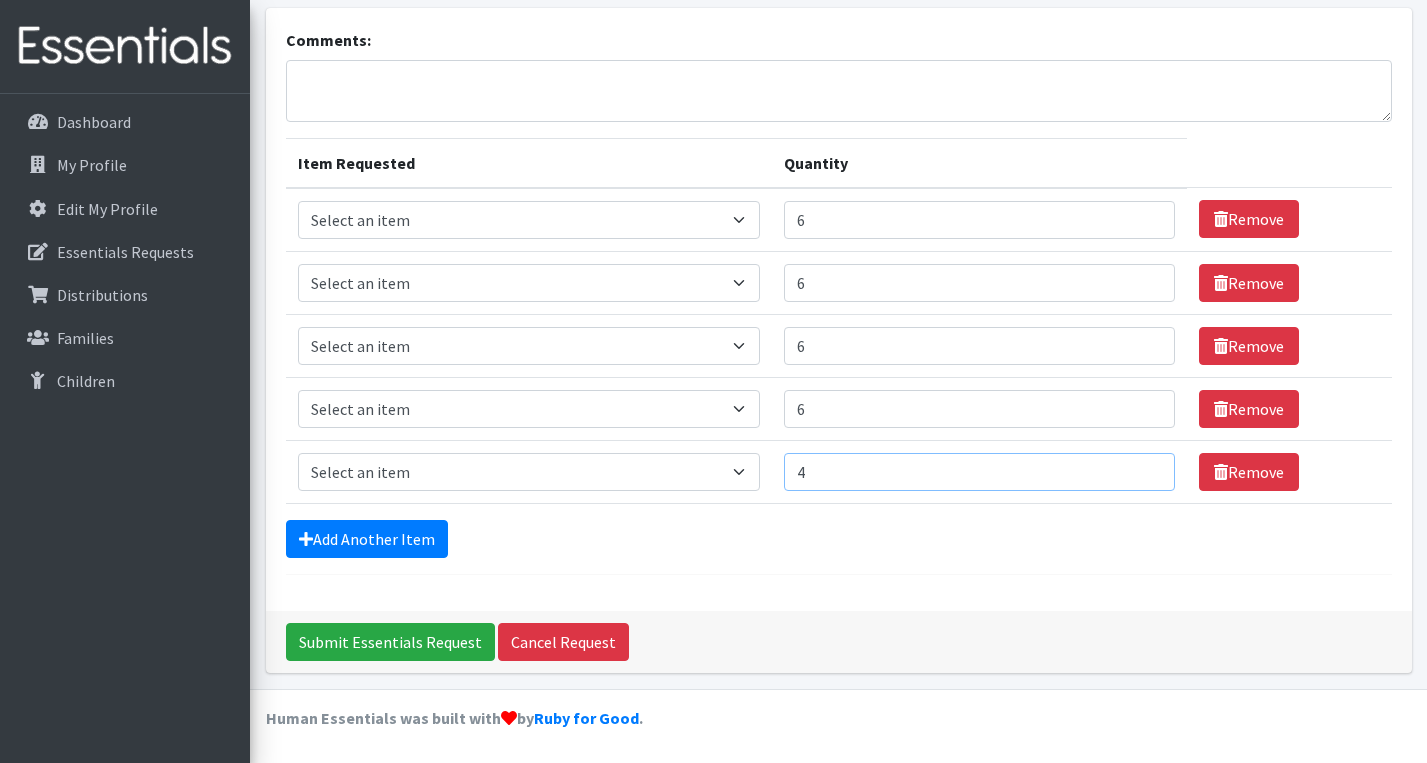 click on "4" at bounding box center [979, 472] 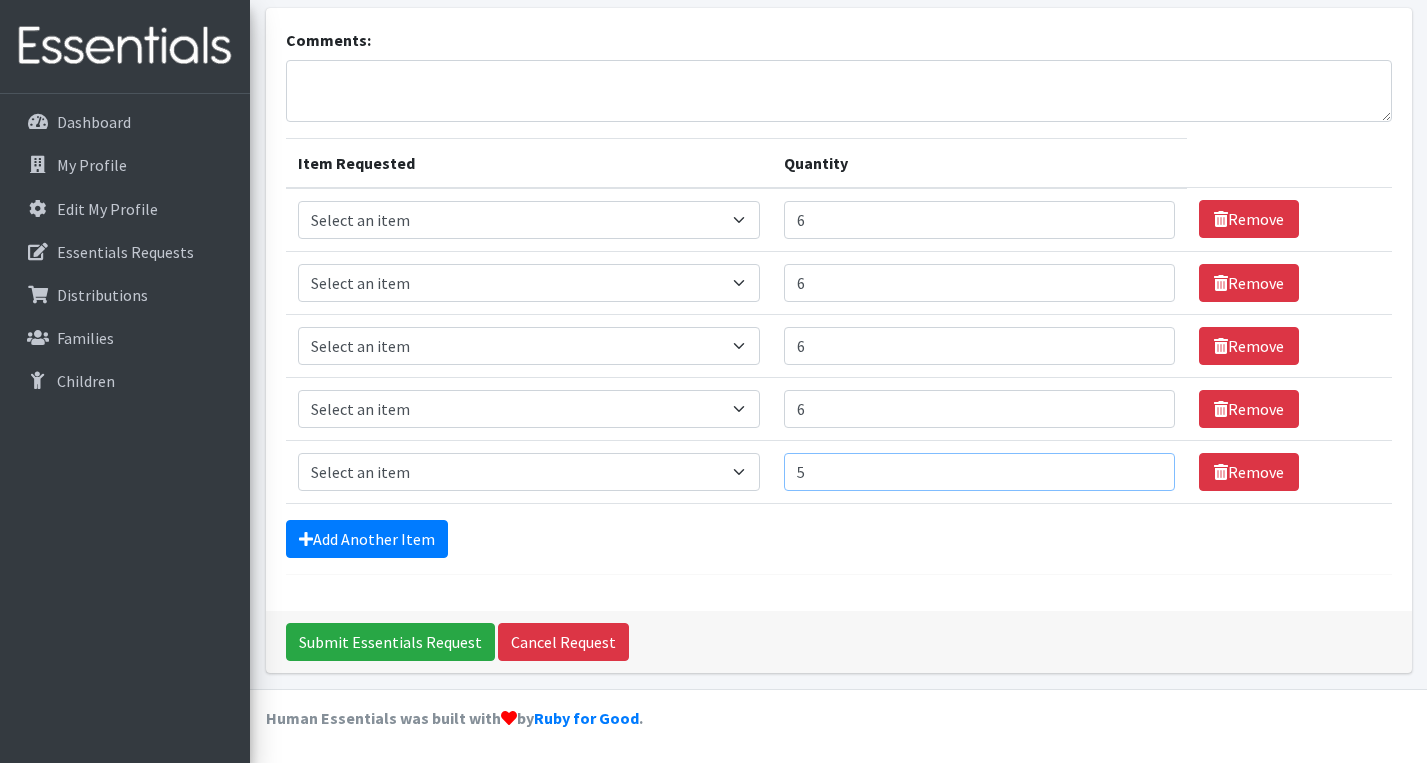 click on "5" at bounding box center (979, 472) 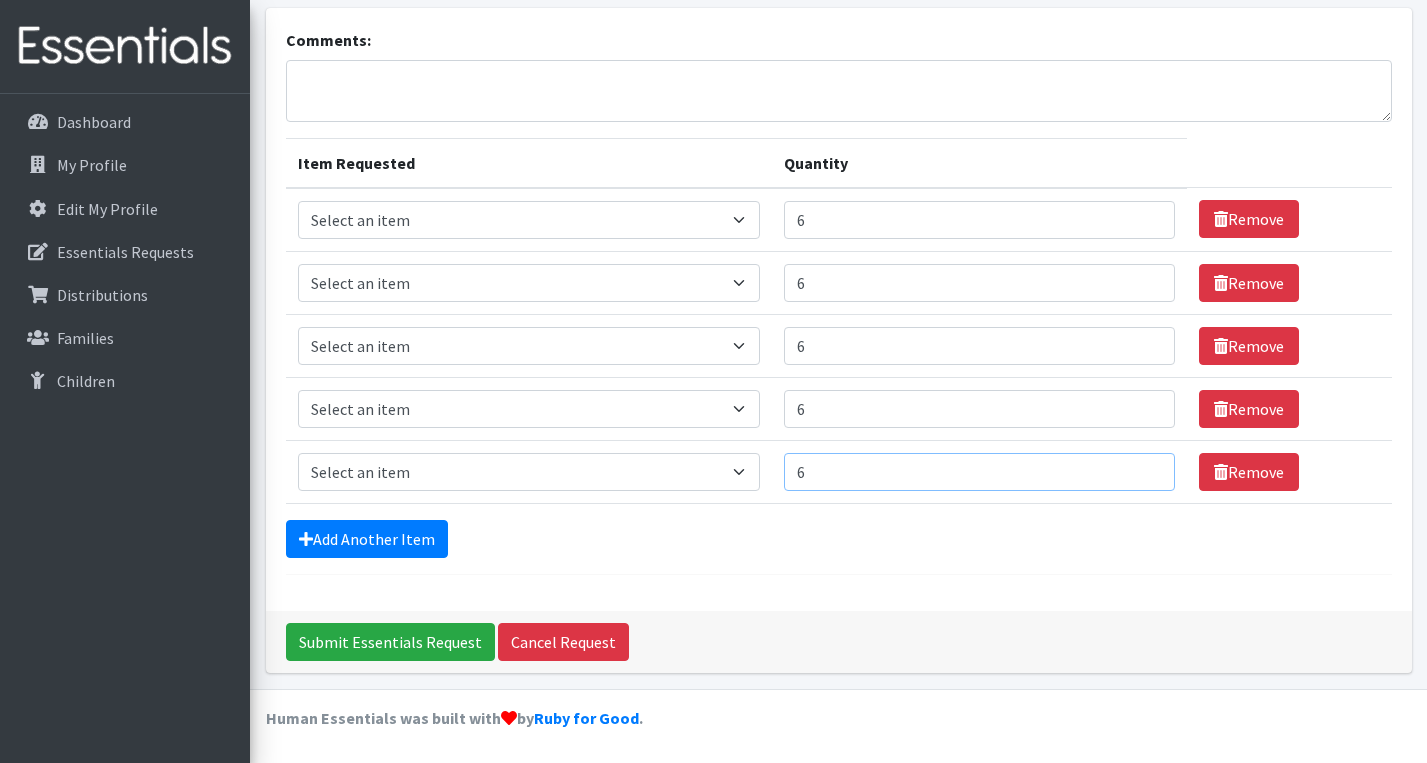 type on "6" 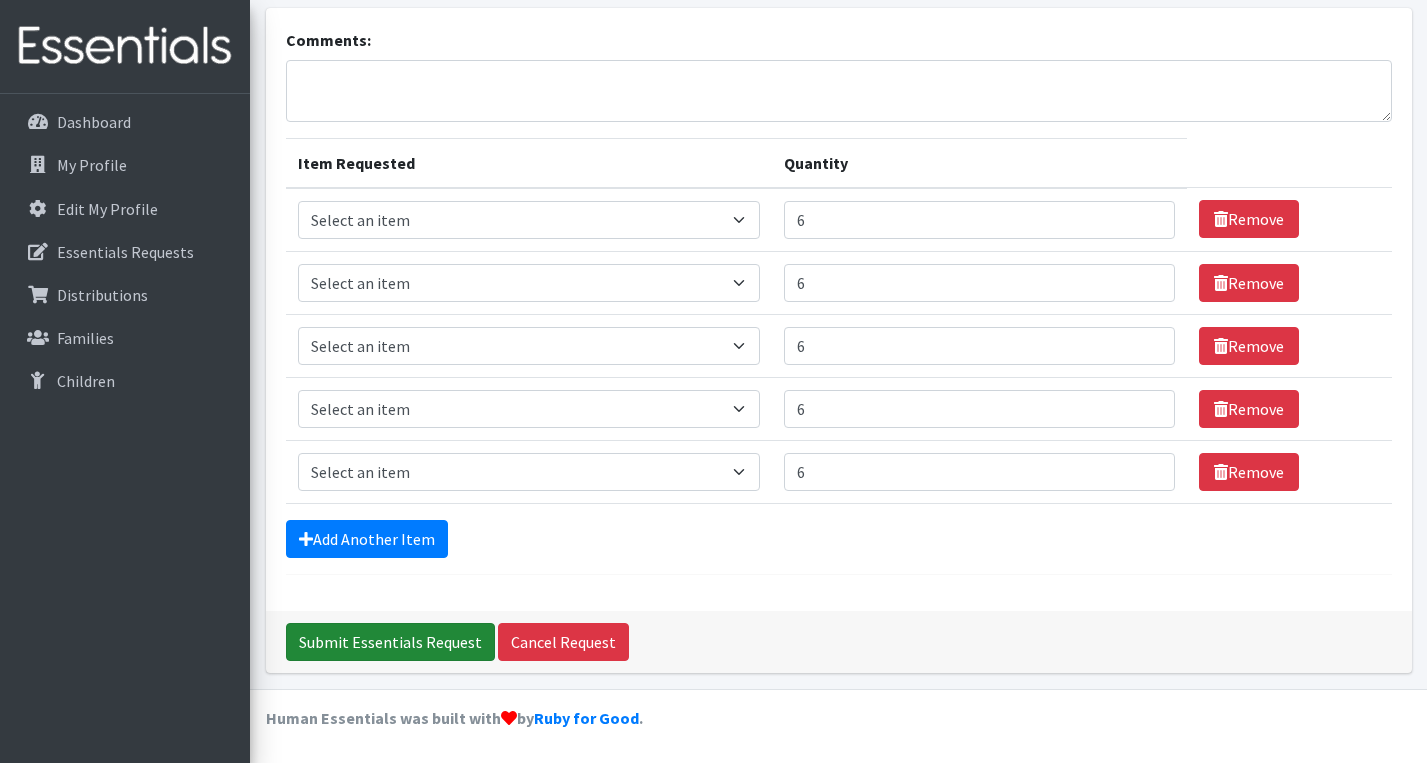 click on "Submit Essentials Request" at bounding box center [390, 642] 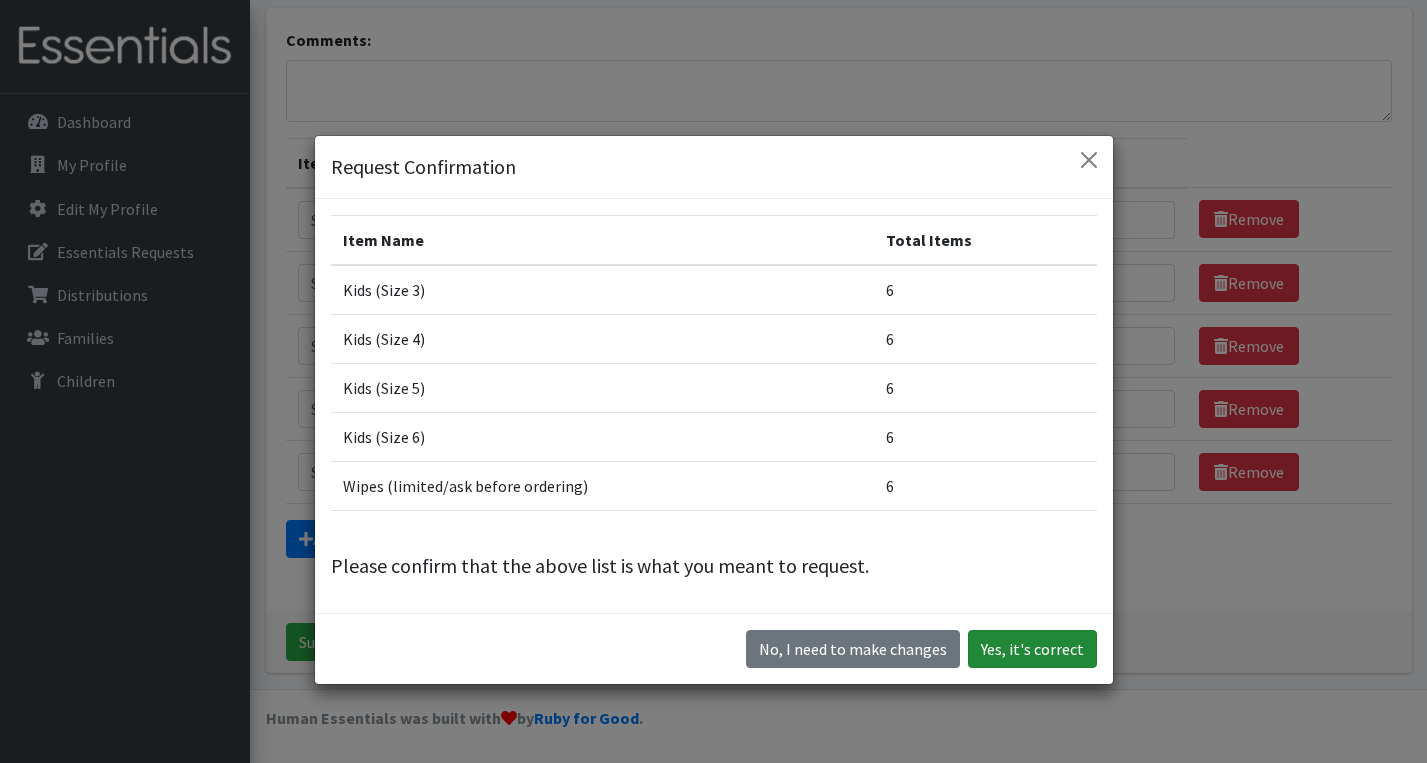 click on "Yes, it's correct" at bounding box center [1032, 649] 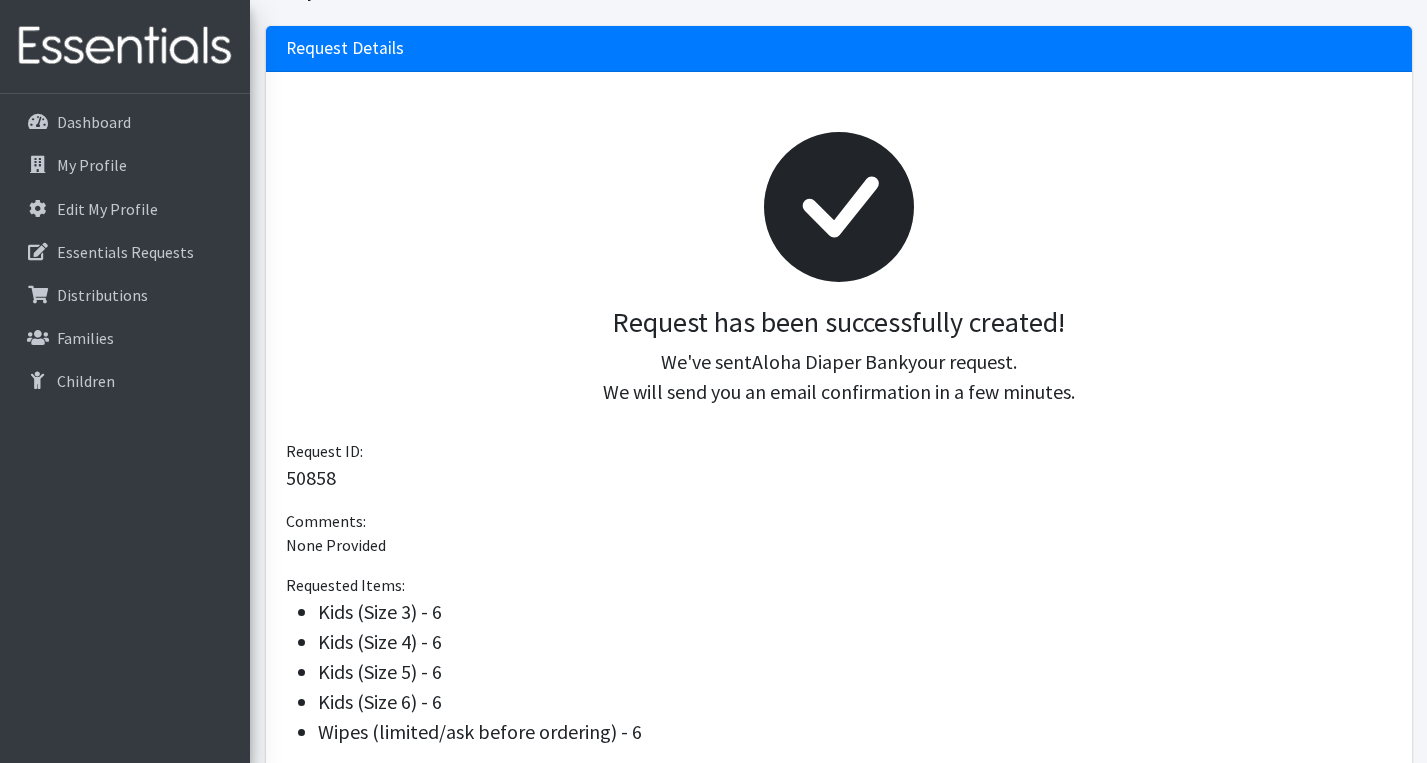 scroll, scrollTop: 0, scrollLeft: 0, axis: both 